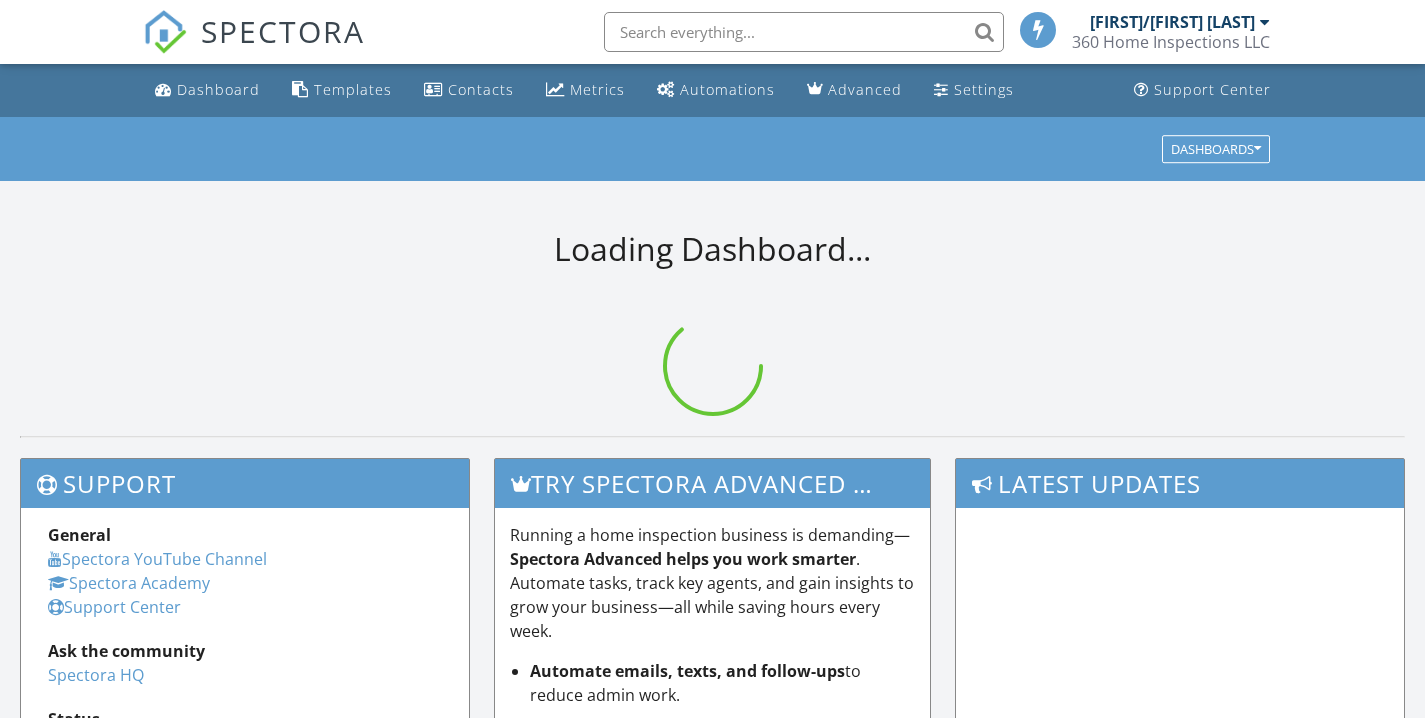 scroll, scrollTop: 0, scrollLeft: 0, axis: both 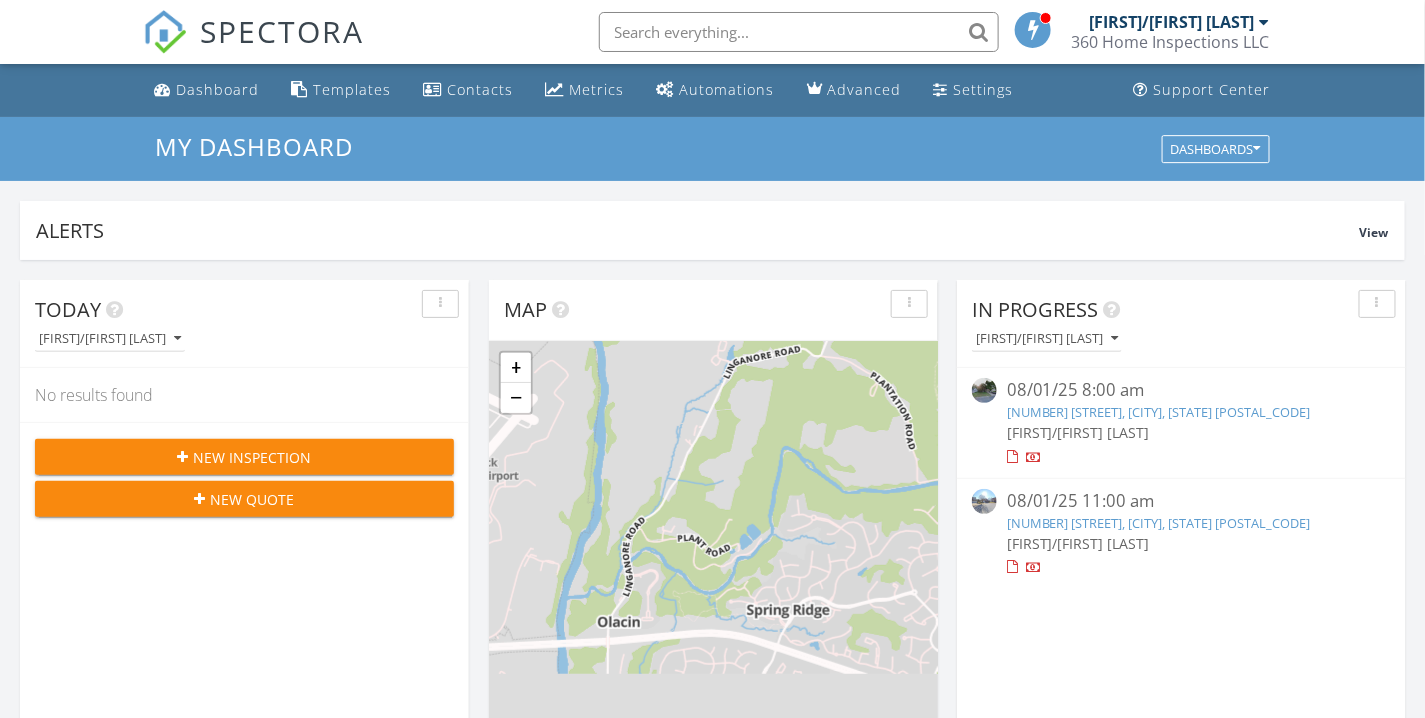 click on "10263 Wayover Way, Columbia, MD 21046" at bounding box center [1159, 412] 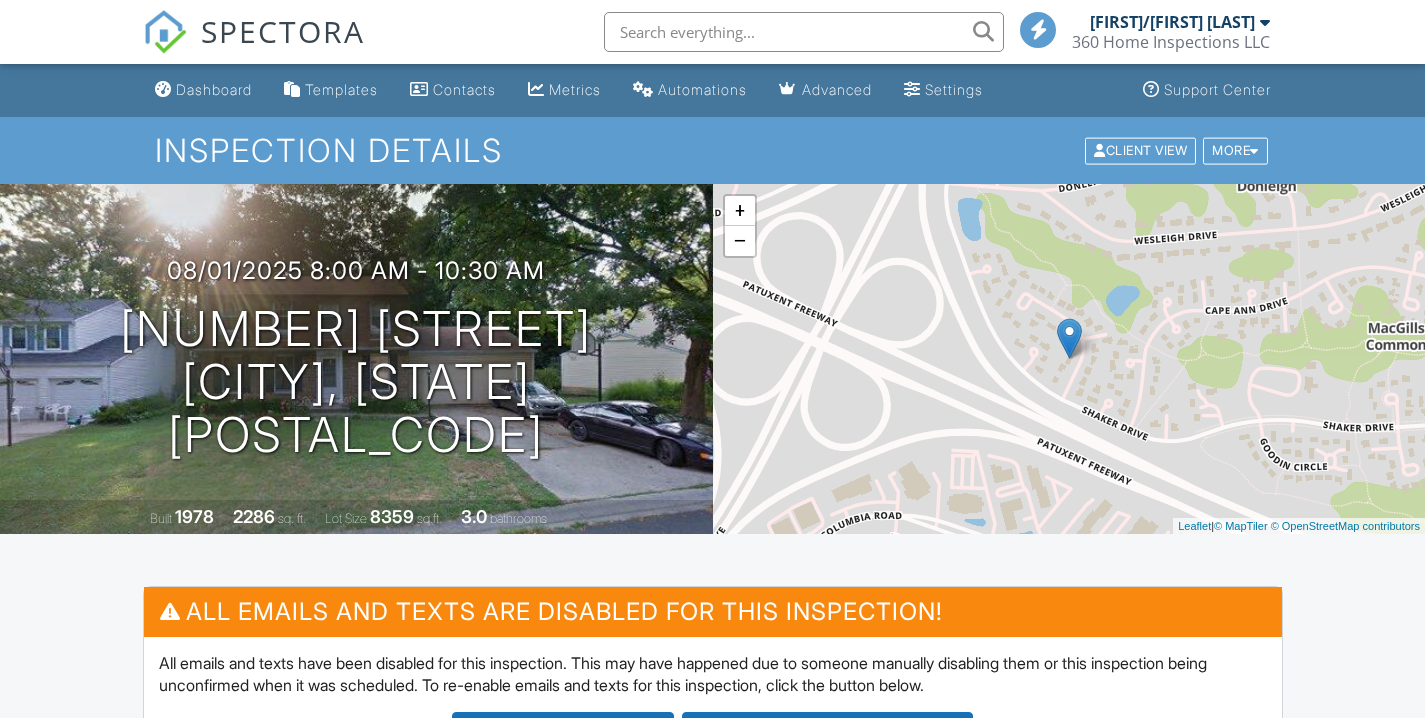 click at bounding box center (563, 1000) 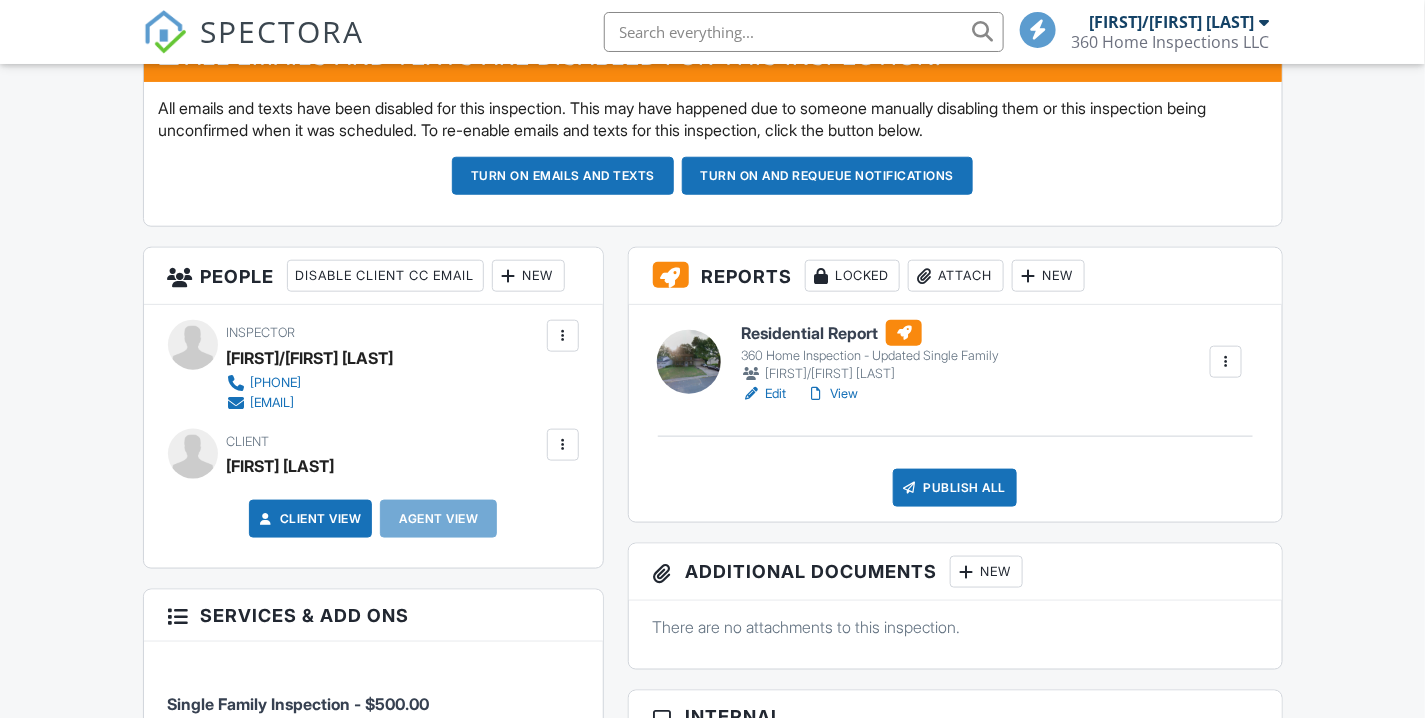 scroll, scrollTop: 555, scrollLeft: 0, axis: vertical 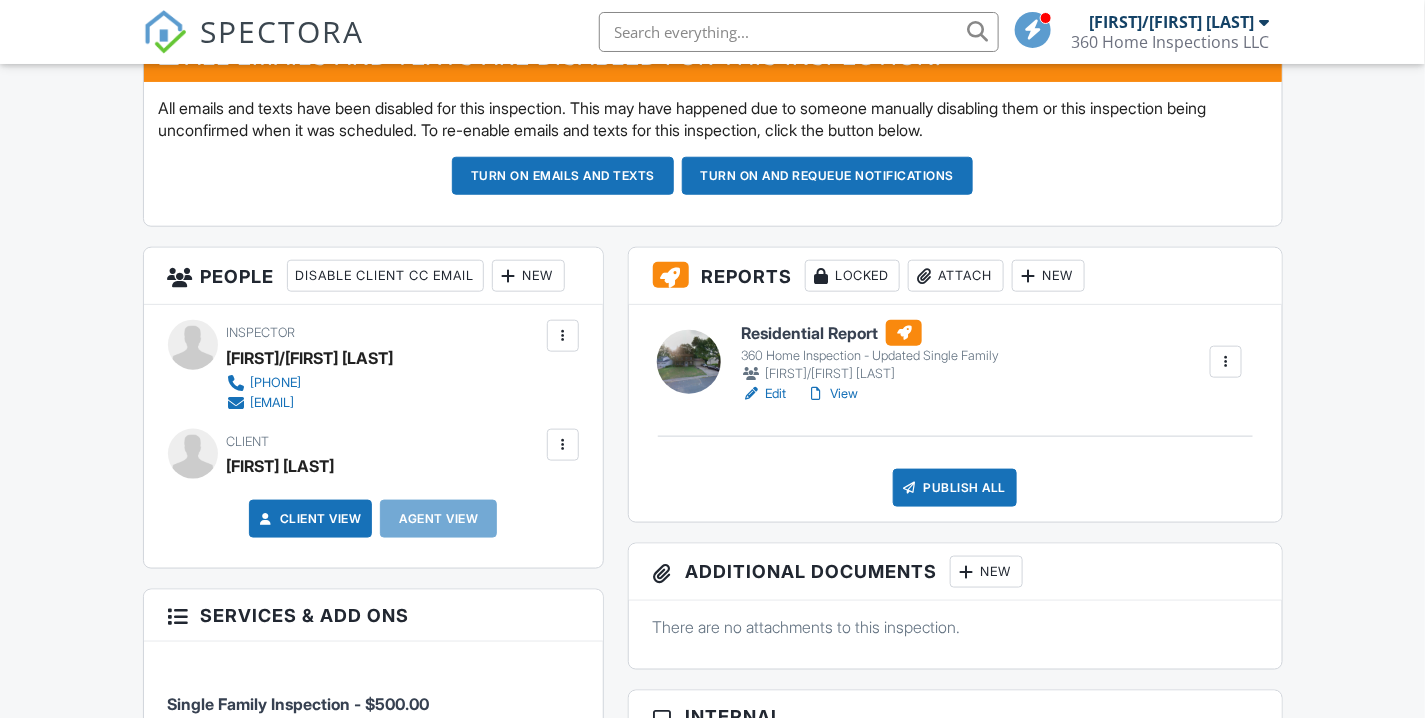 click at bounding box center [563, 445] 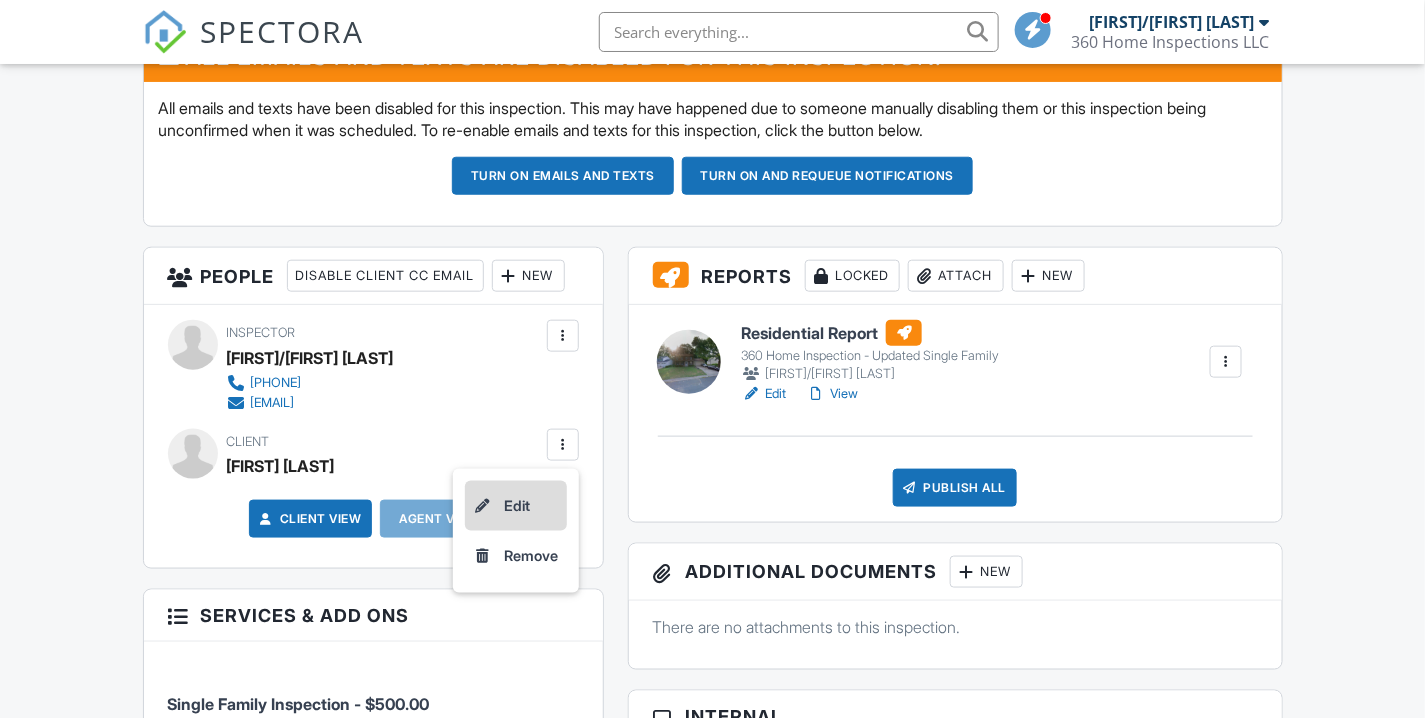 click on "Edit" at bounding box center [516, 506] 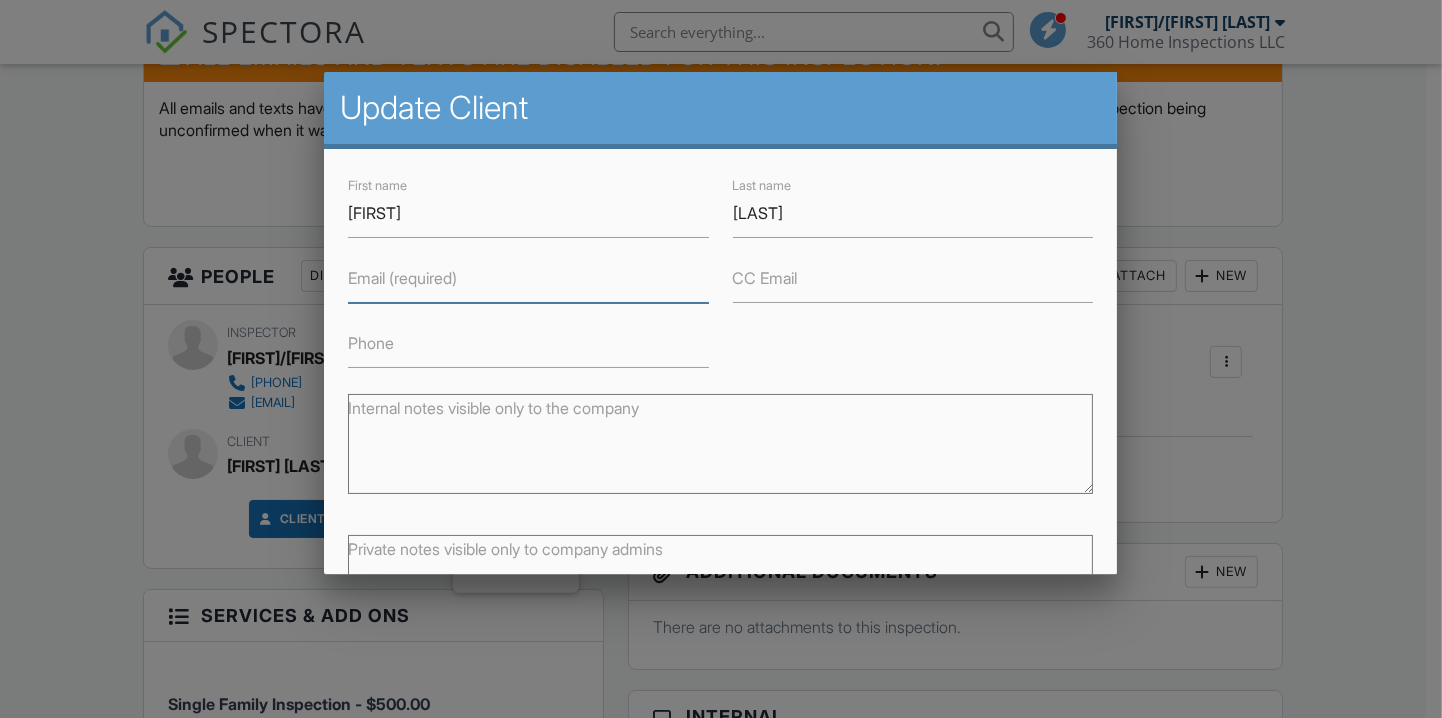 click on "Email (required)" at bounding box center (528, 278) 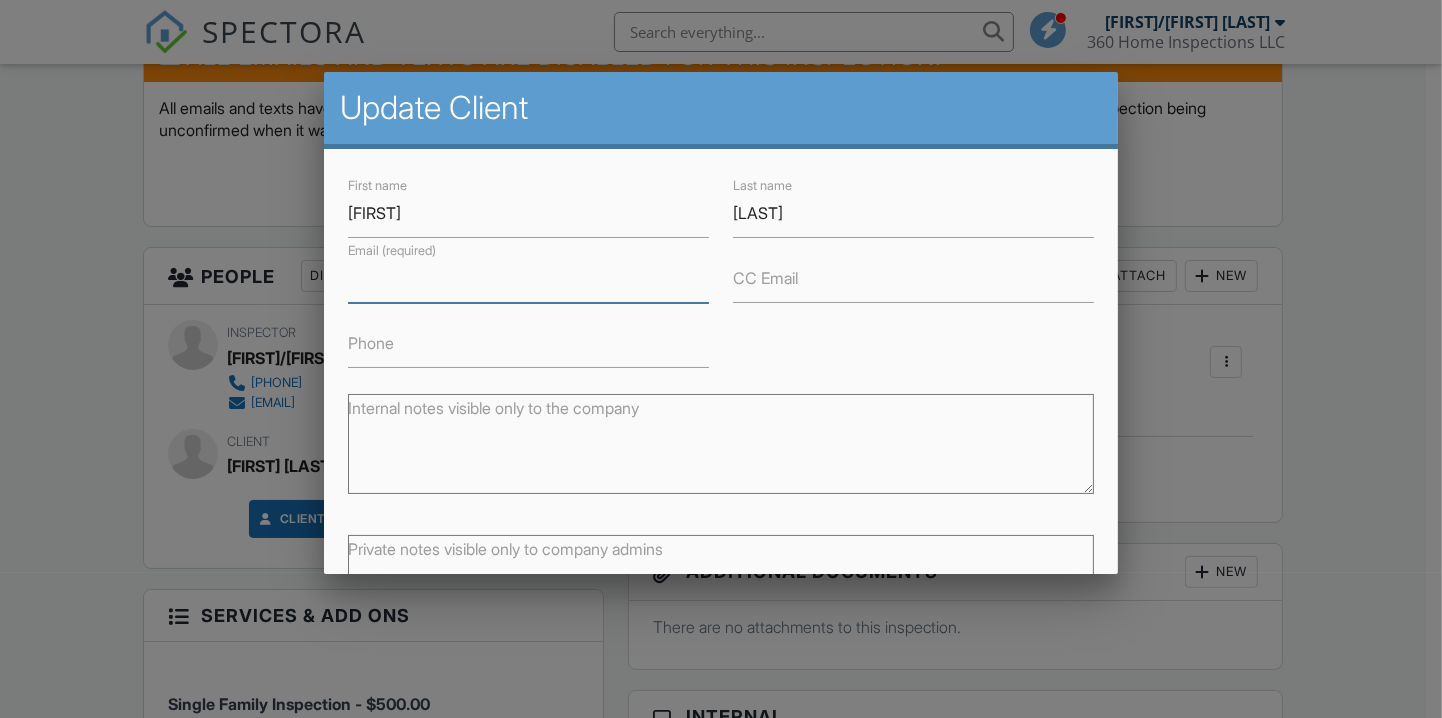 paste on "[EMAIL]" 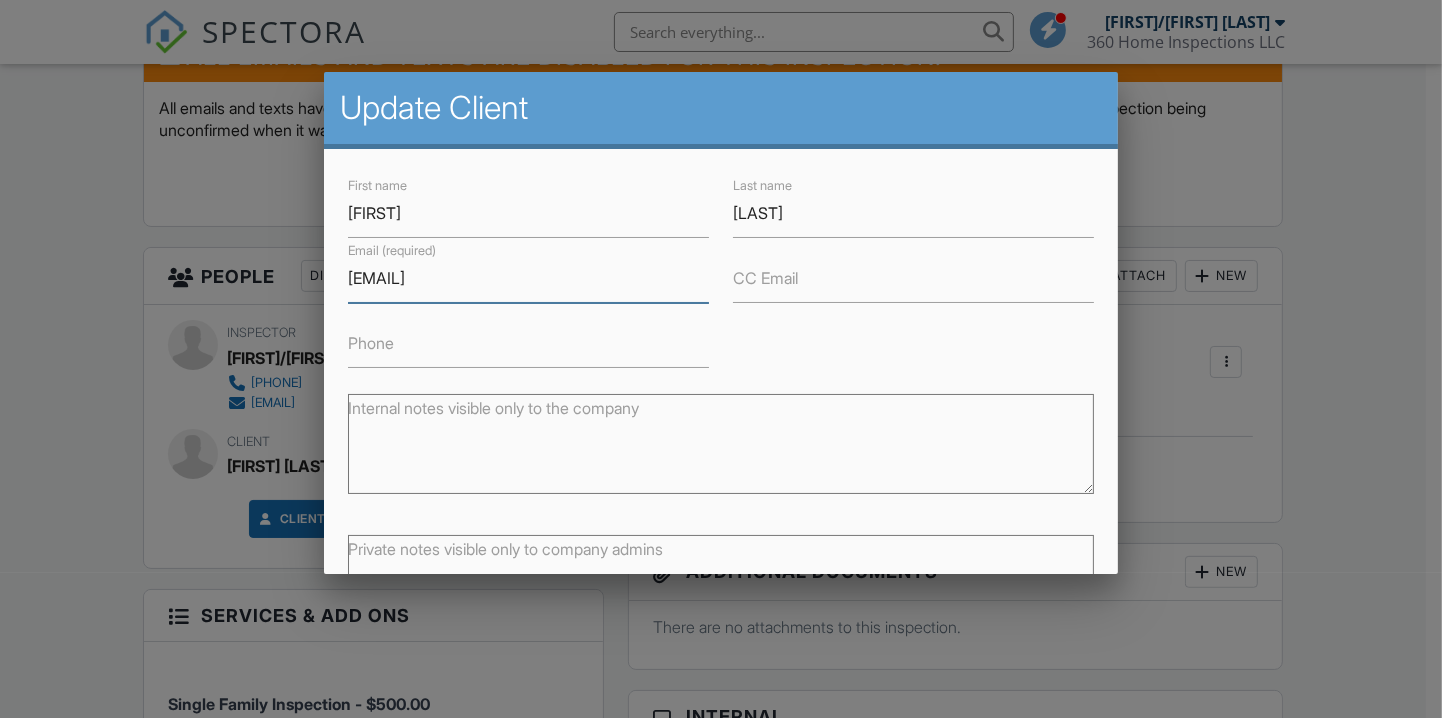 type on "[EMAIL]" 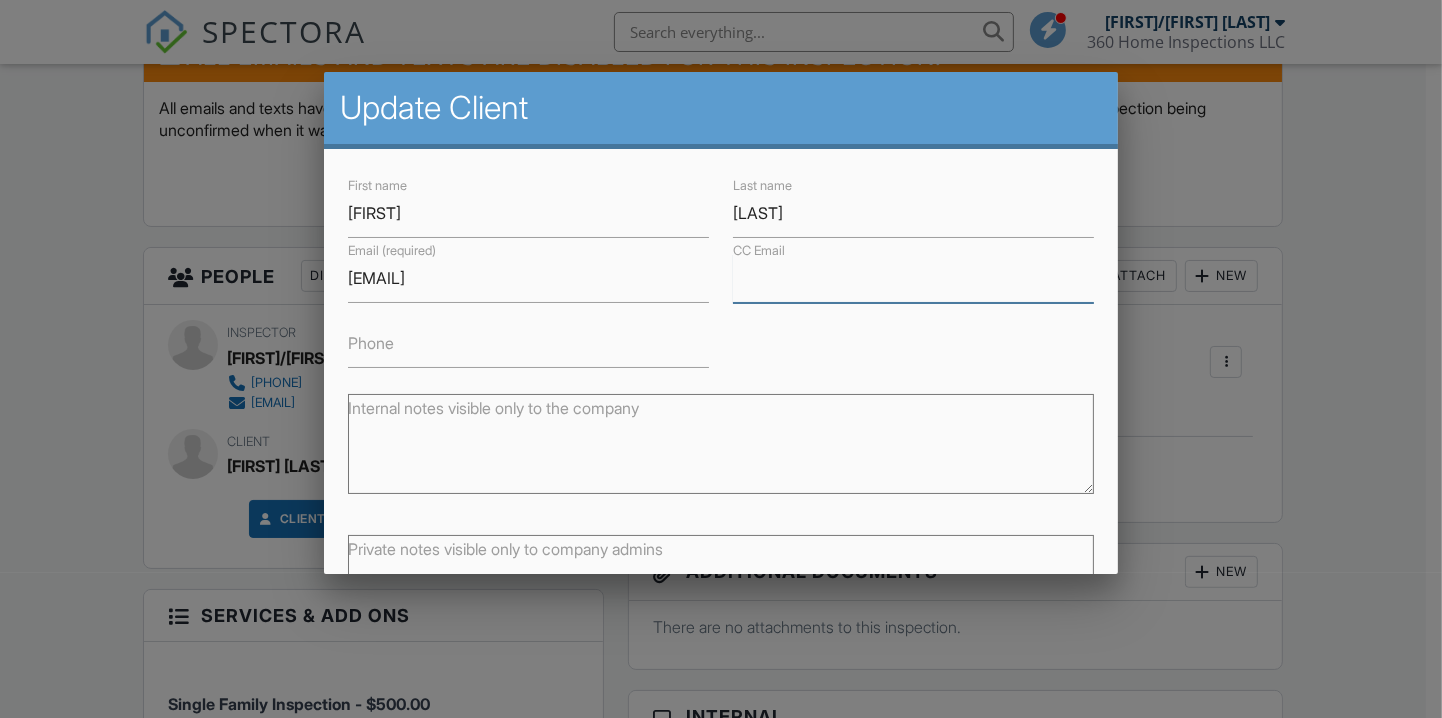 click on "CC Email" at bounding box center [913, 278] 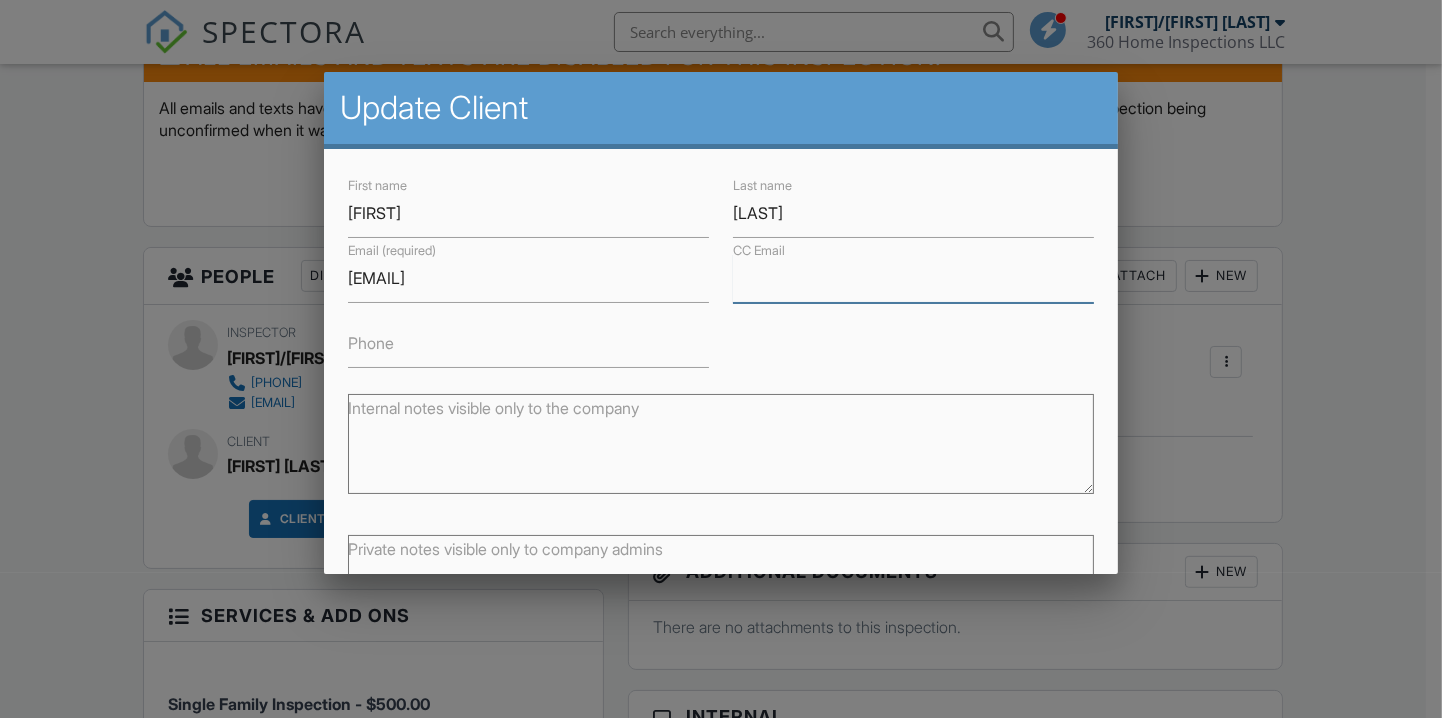 click on "CC Email" at bounding box center (913, 278) 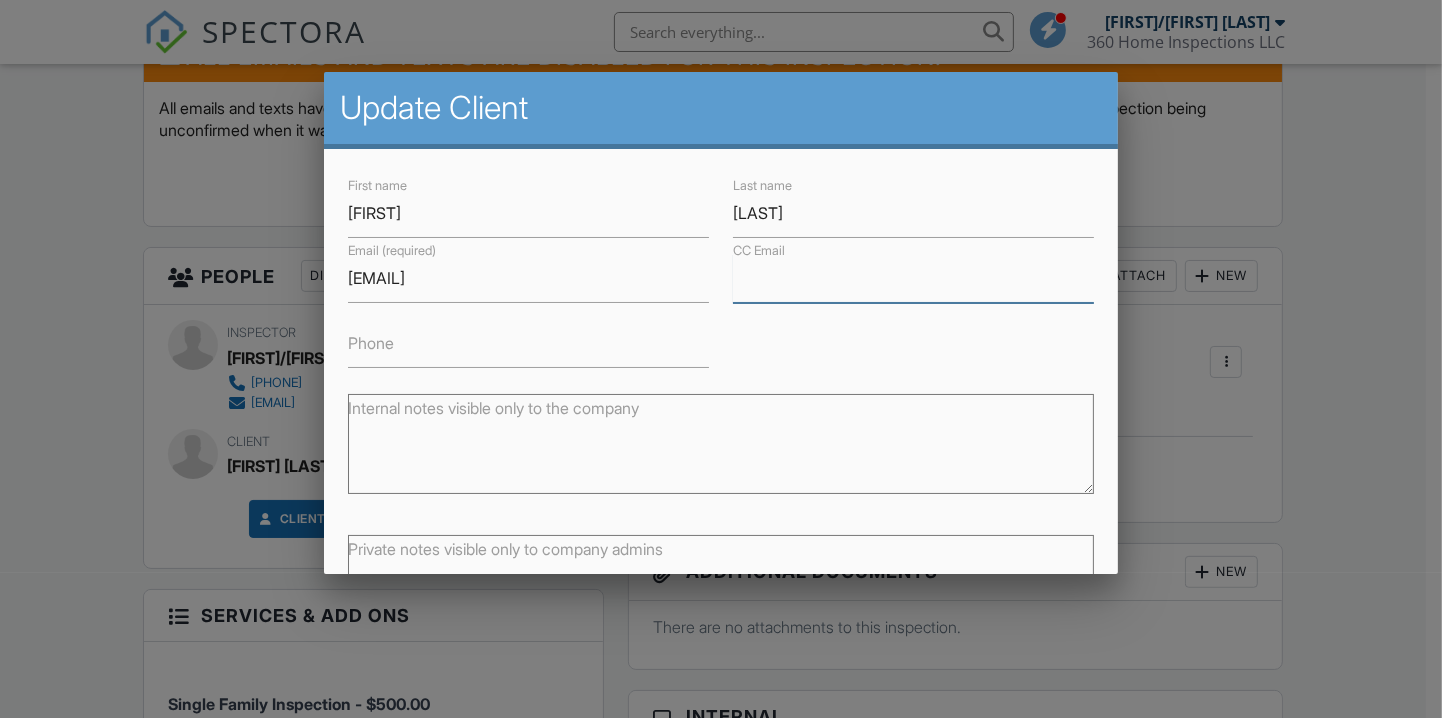 paste on "mussieabraha@gmail.com" 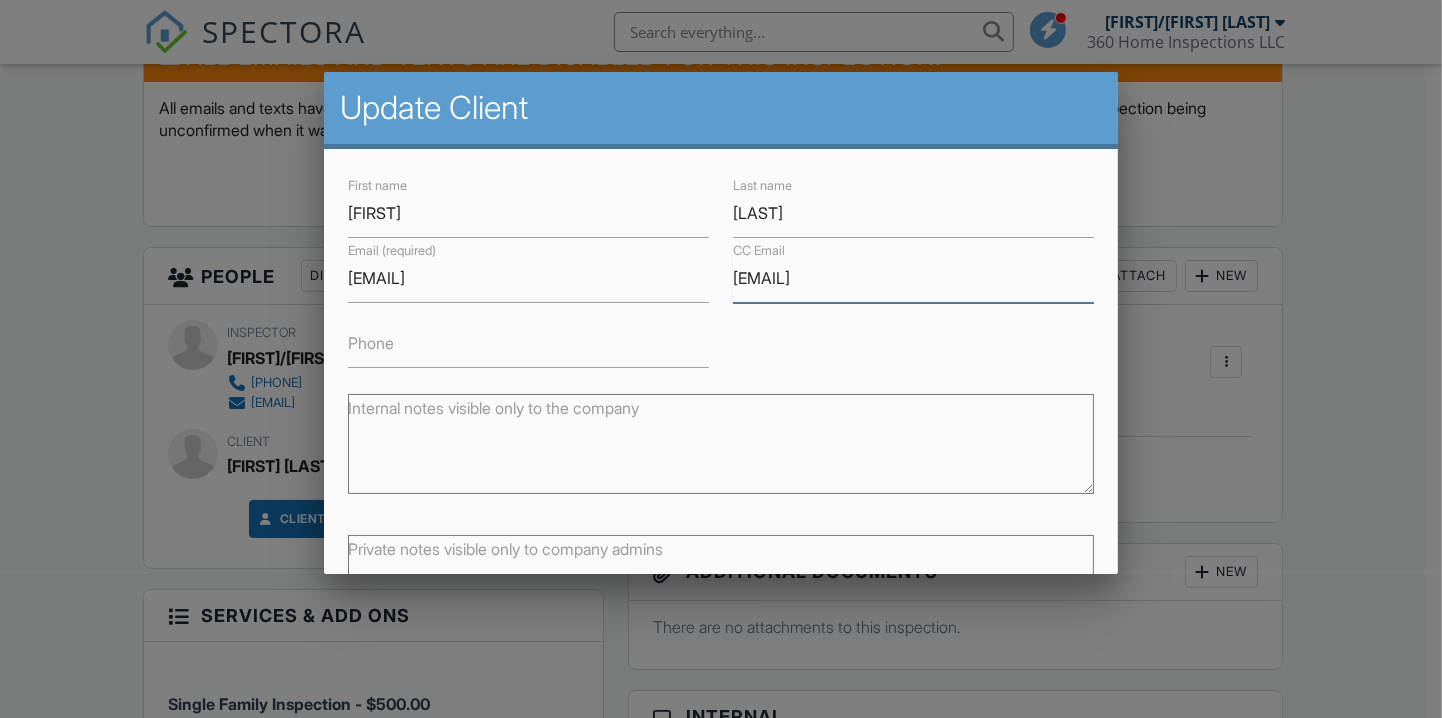 scroll, scrollTop: 150, scrollLeft: 0, axis: vertical 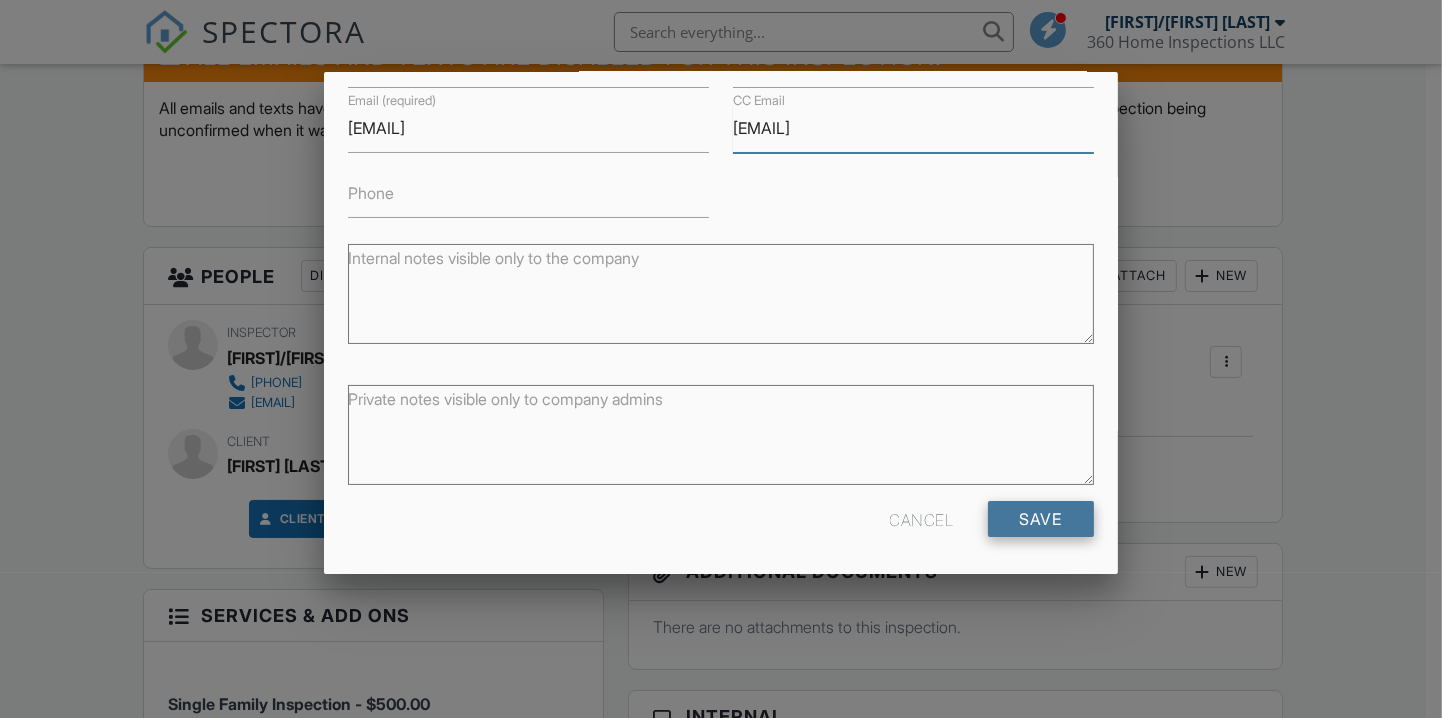 type on "[EMAIL]" 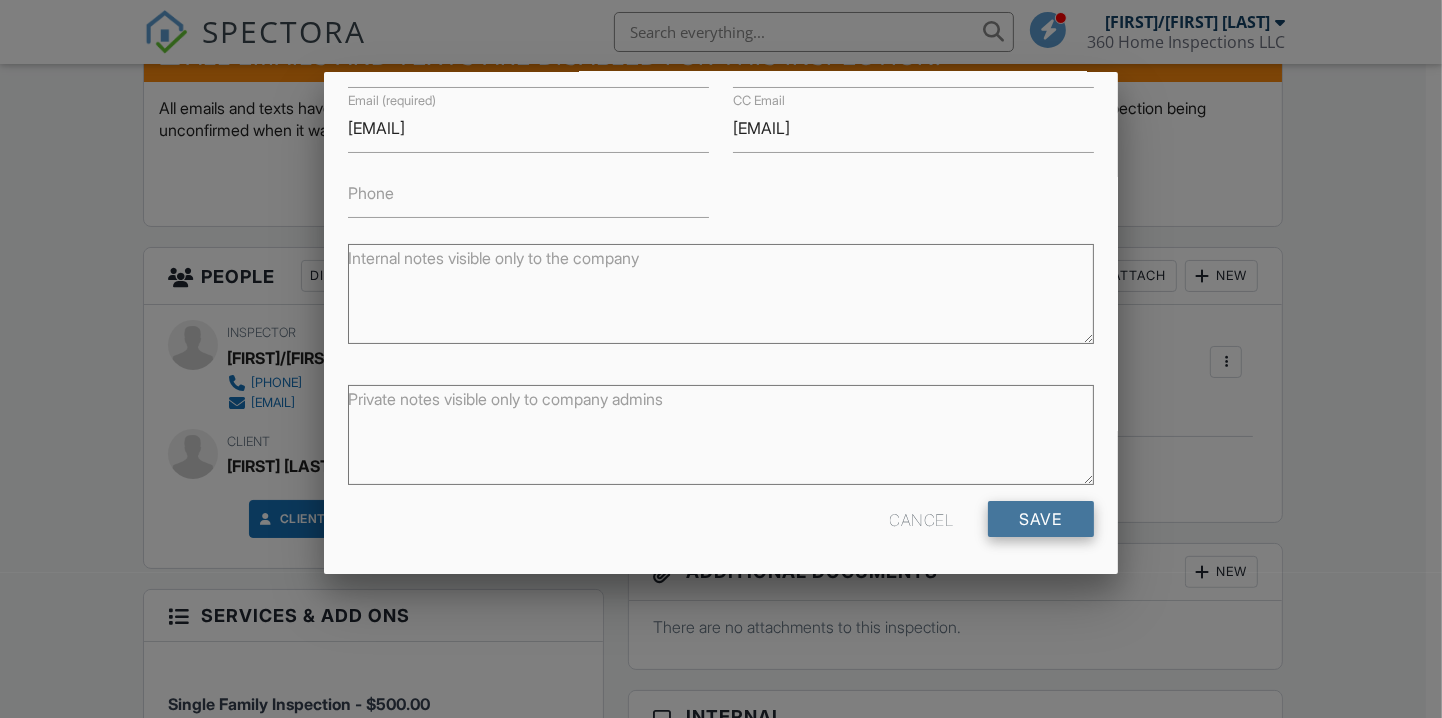 click on "Save" at bounding box center (1041, 519) 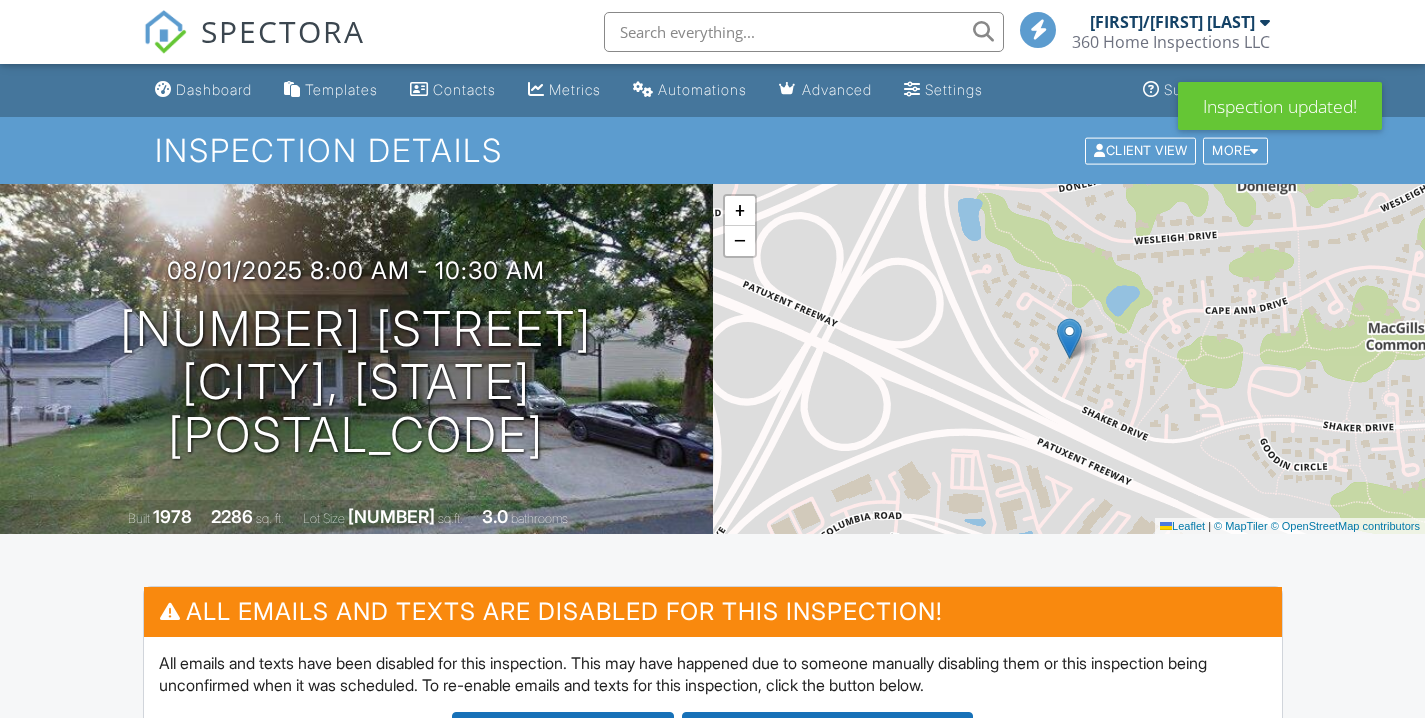 click at bounding box center (563, 1209) 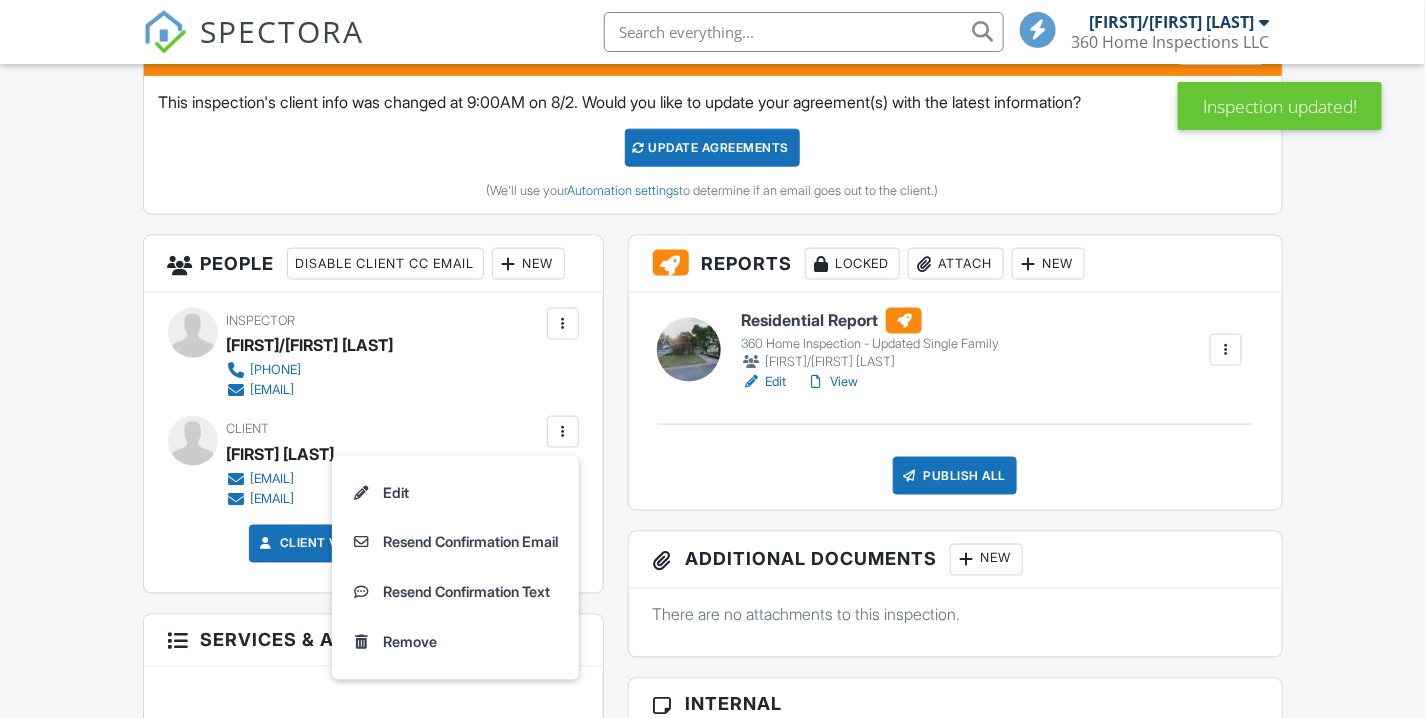 scroll, scrollTop: 777, scrollLeft: 0, axis: vertical 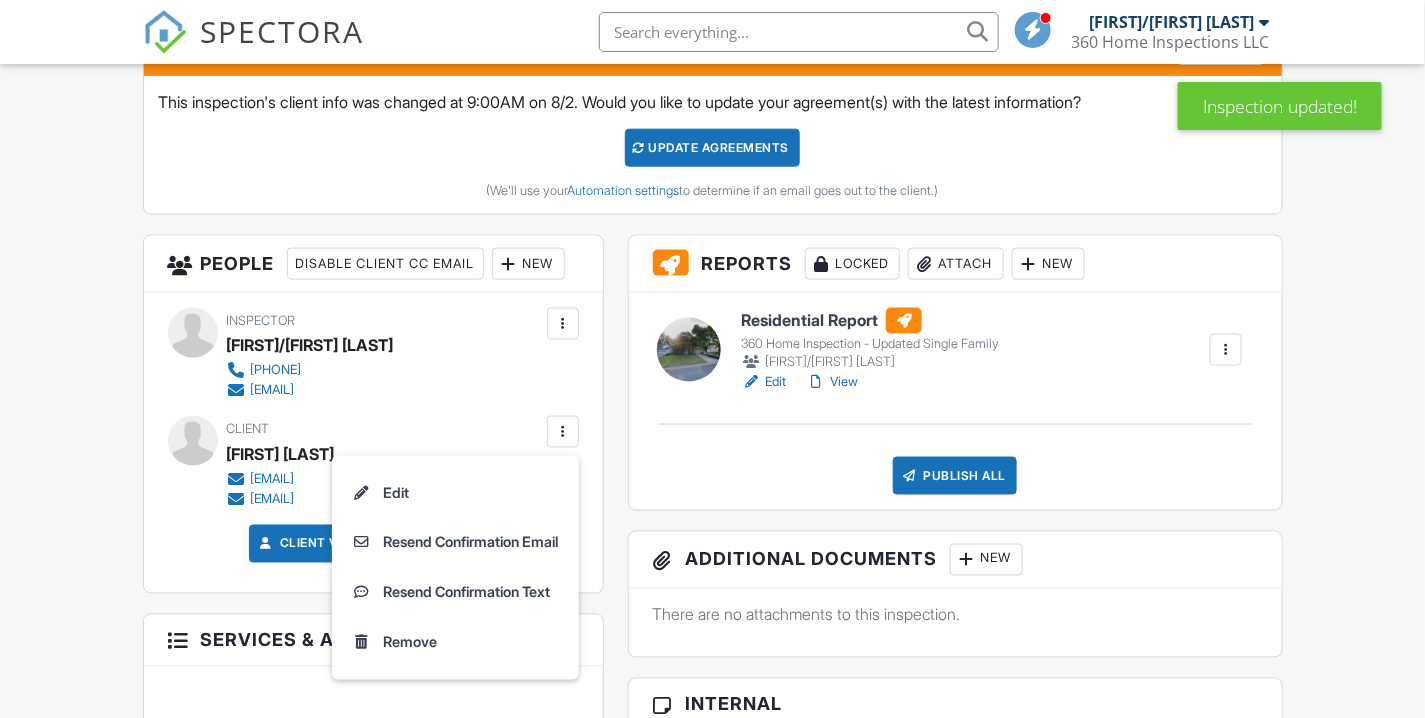 click on "New" at bounding box center [528, 264] 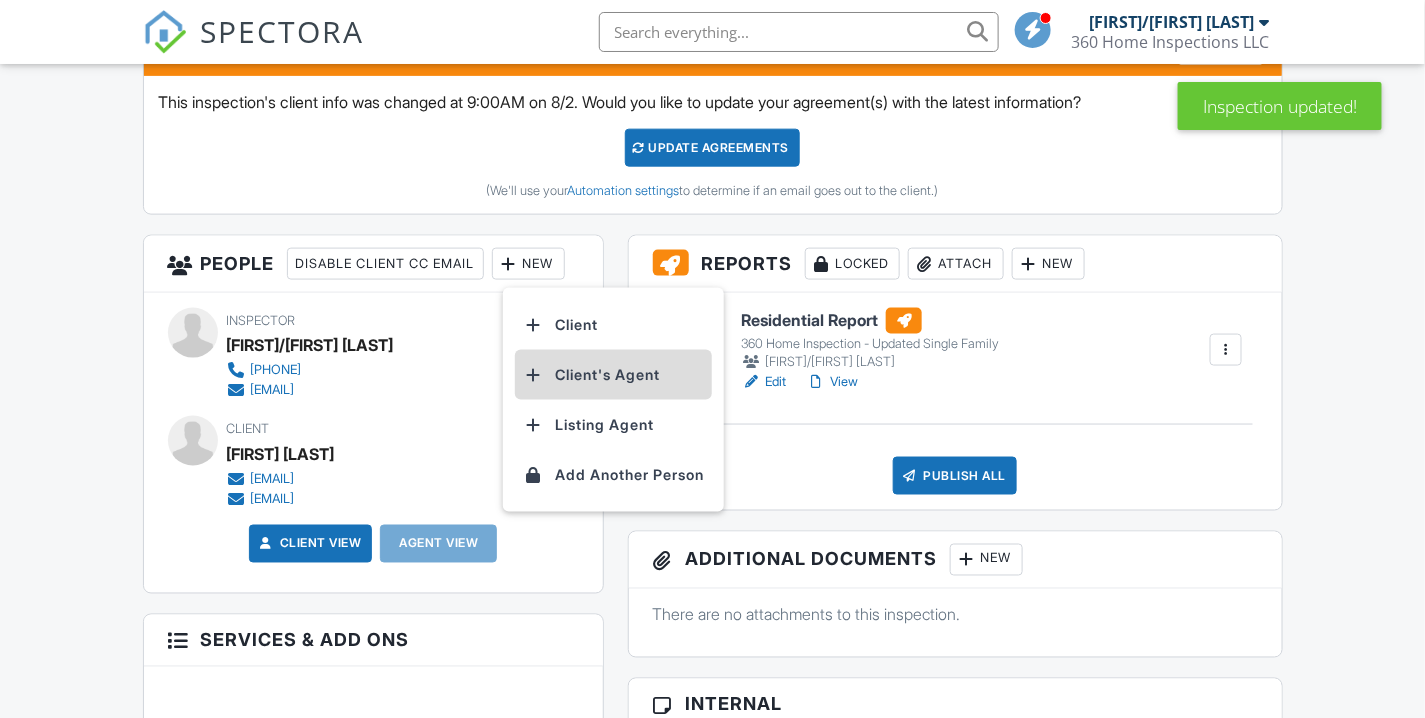 click on "Client's Agent" at bounding box center (613, 375) 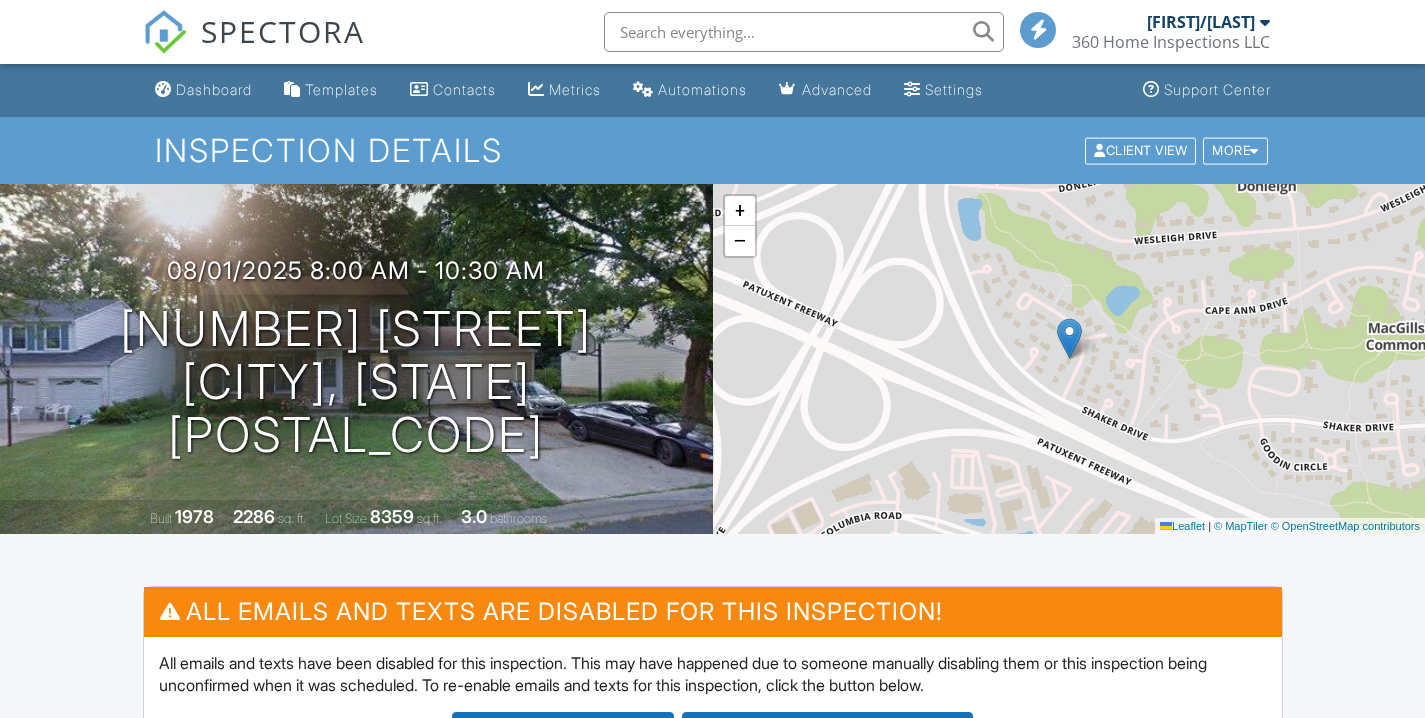 scroll, scrollTop: 777, scrollLeft: 0, axis: vertical 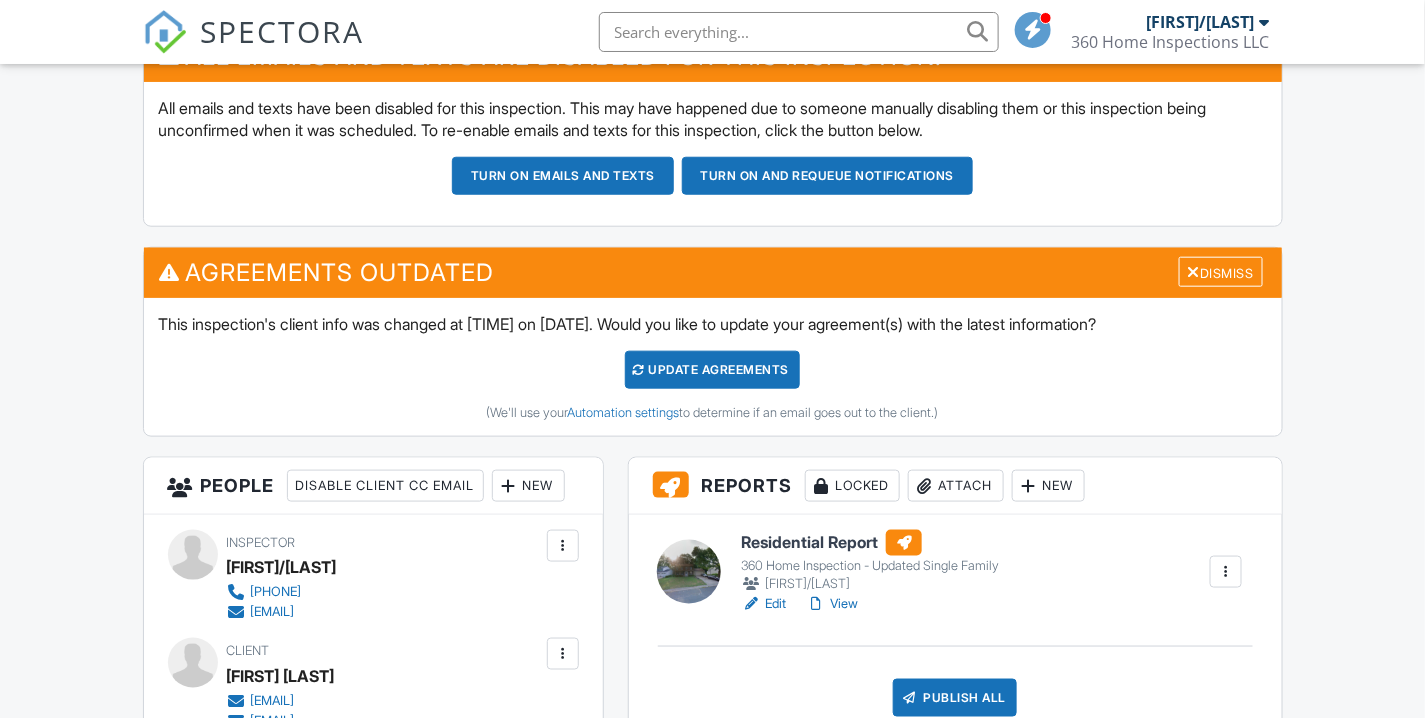 click on "Update Agreements" at bounding box center (712, 370) 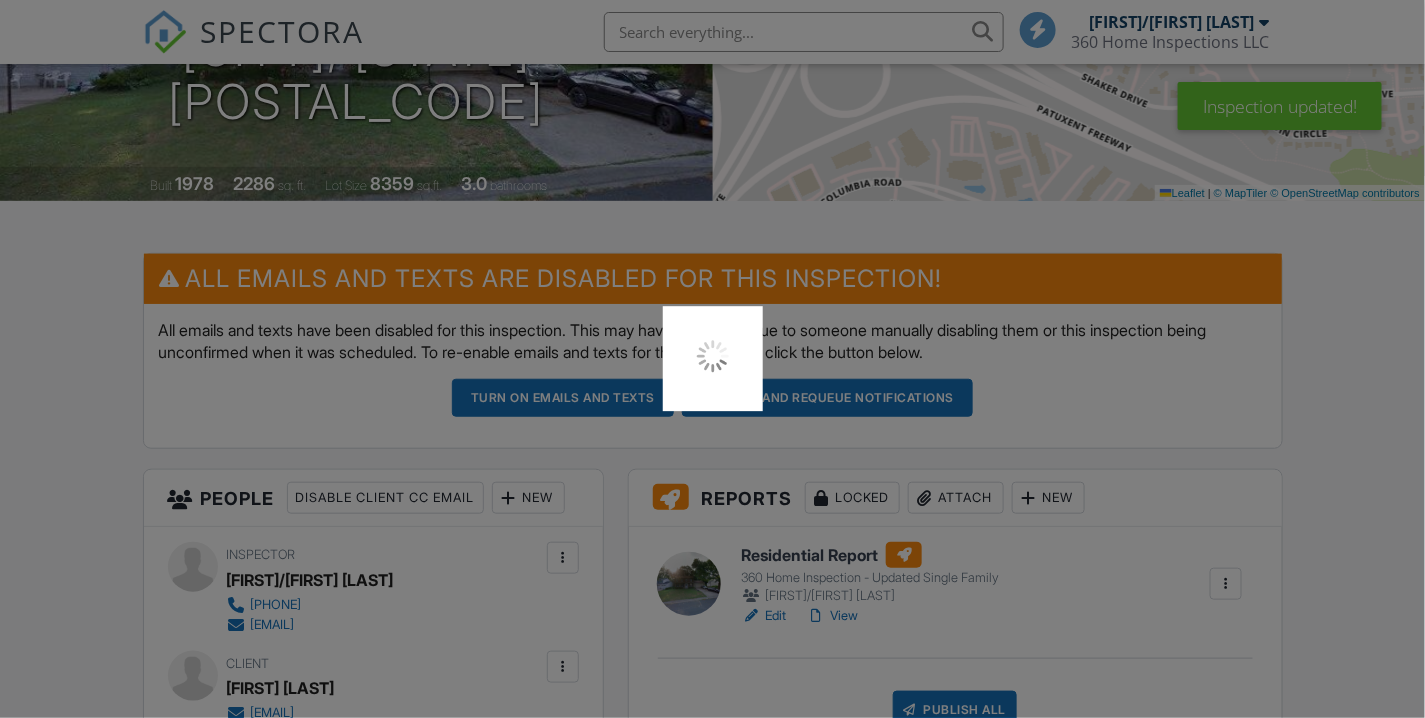 scroll, scrollTop: 333, scrollLeft: 0, axis: vertical 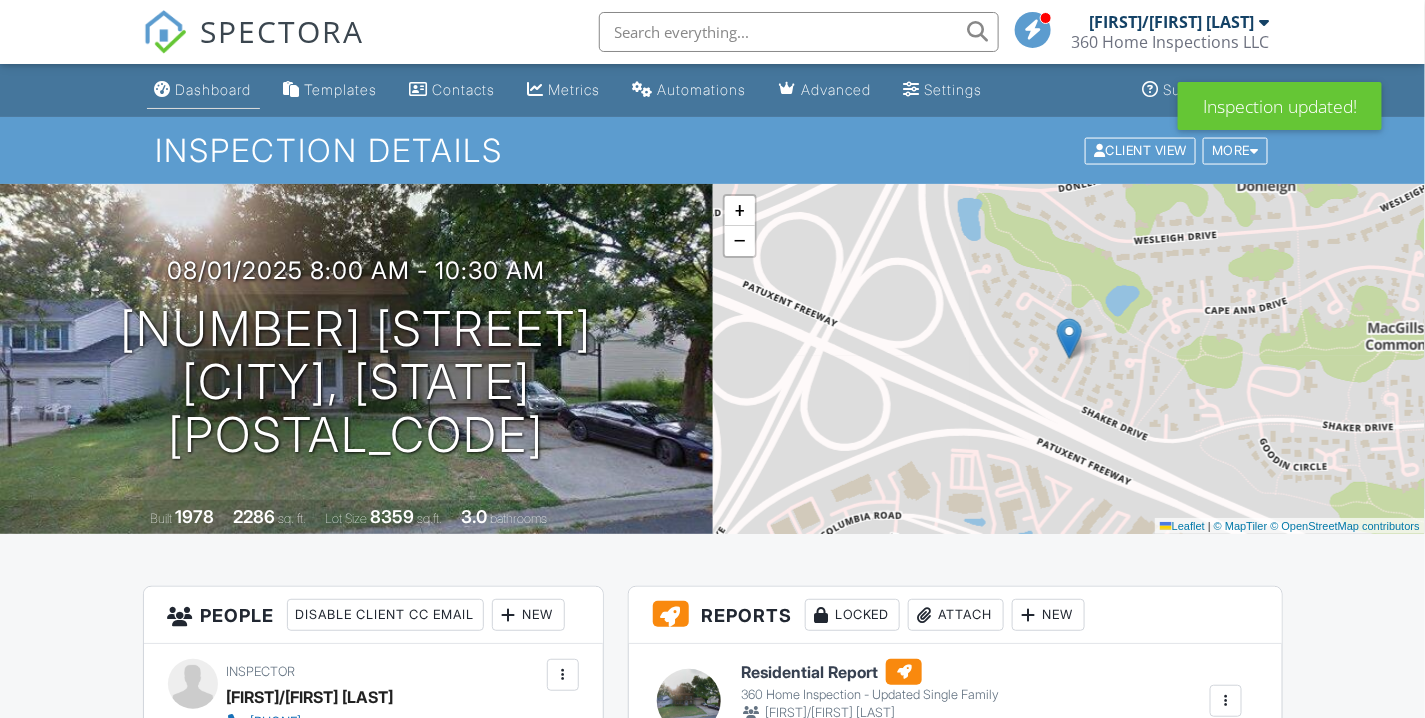 click on "Dashboard" at bounding box center [214, 89] 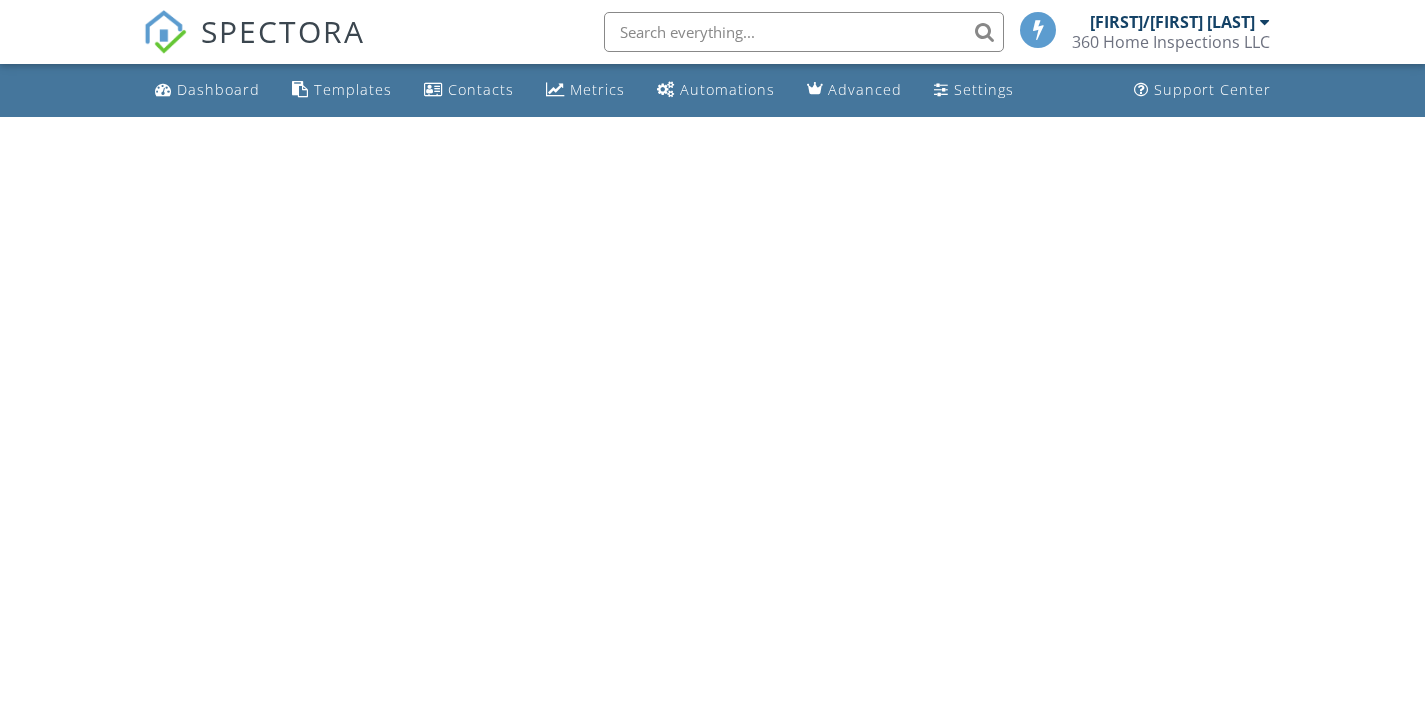 scroll, scrollTop: 0, scrollLeft: 0, axis: both 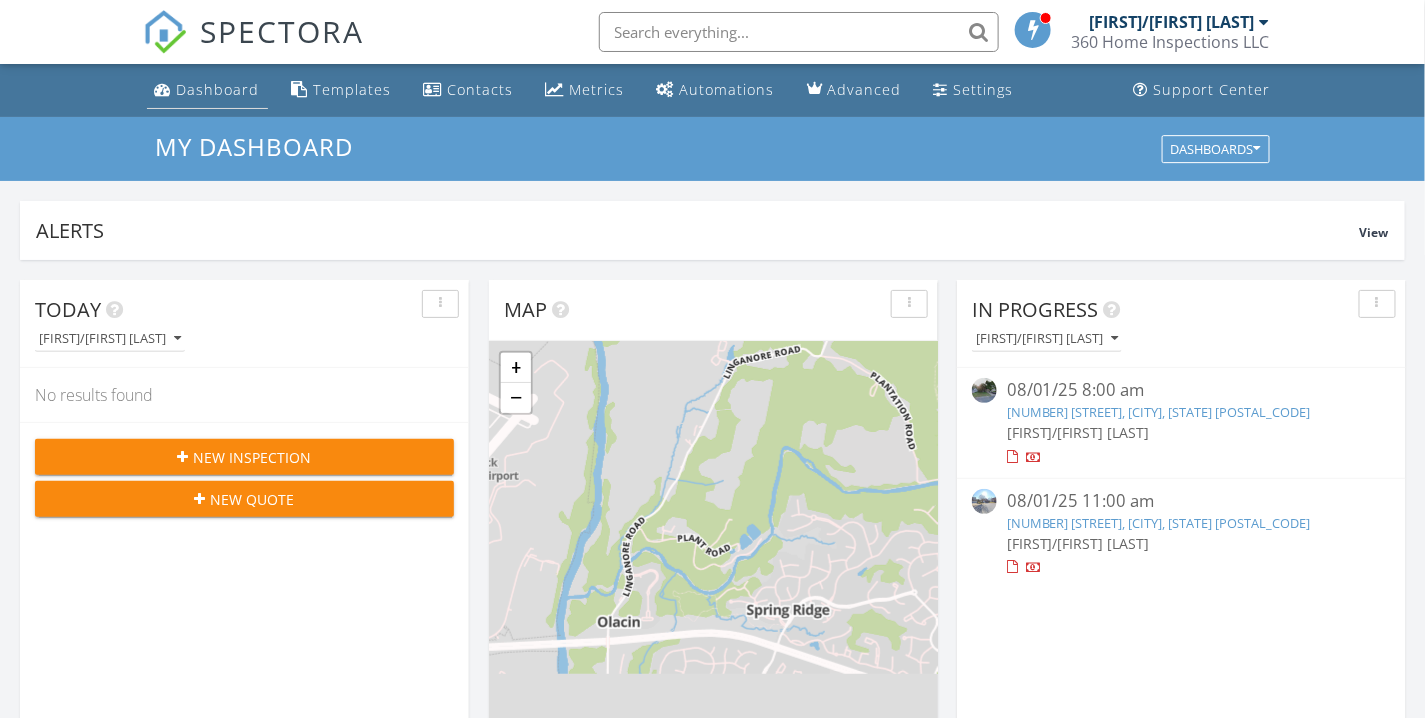 click on "Dashboard" at bounding box center (218, 89) 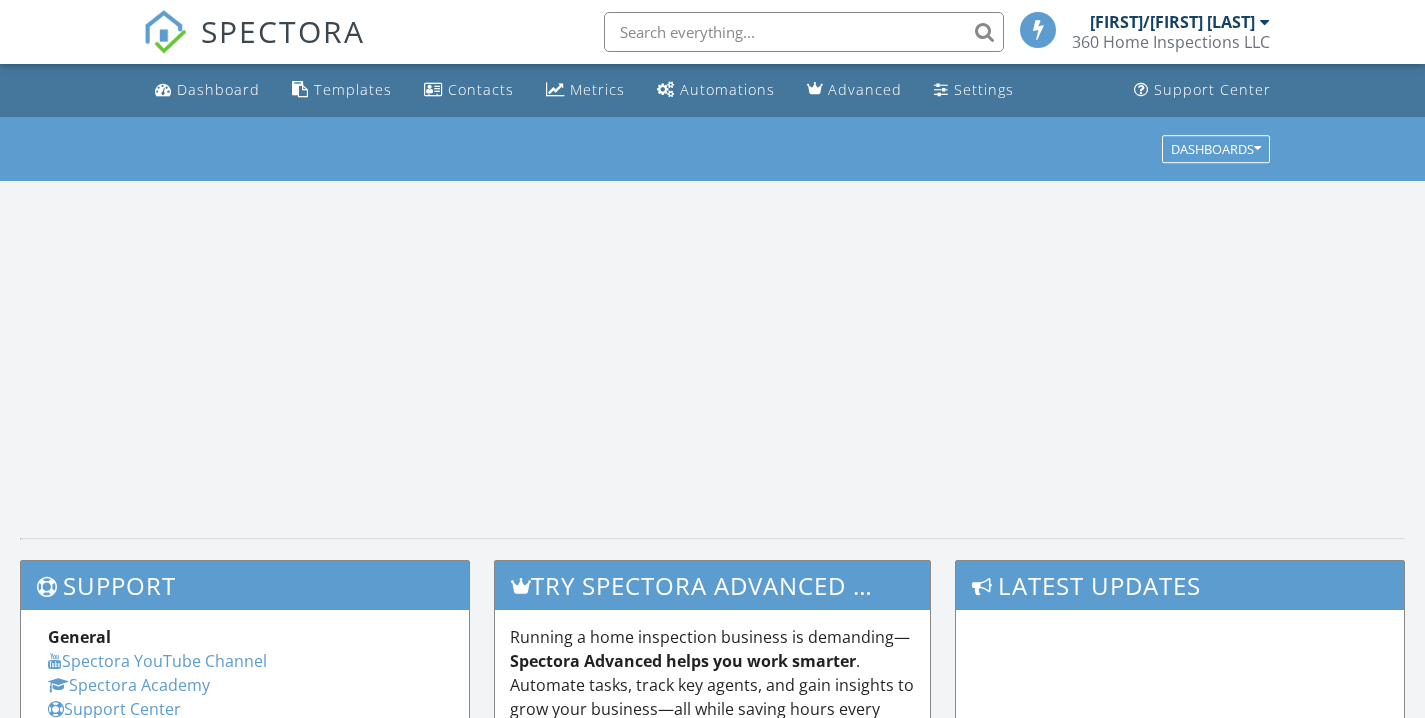 scroll, scrollTop: 0, scrollLeft: 0, axis: both 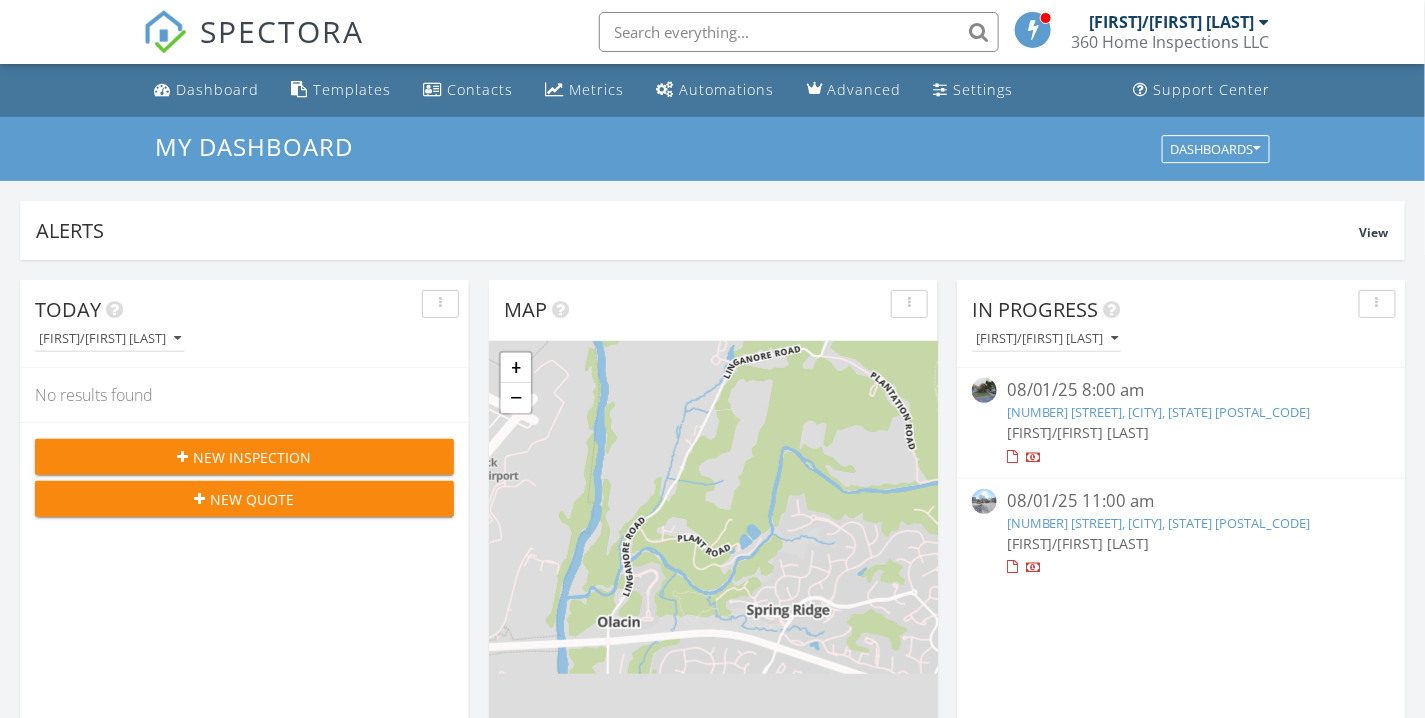 click on "New Inspection" at bounding box center [244, 457] 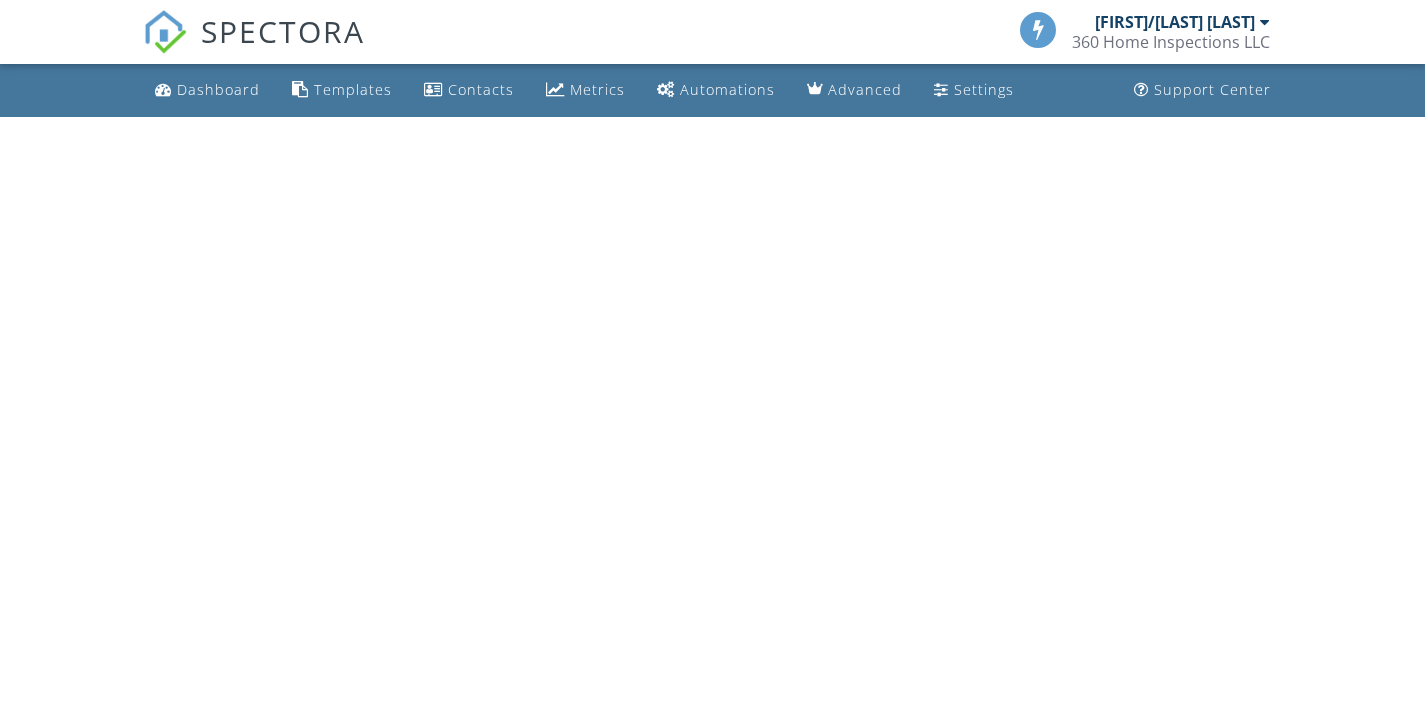 scroll, scrollTop: 0, scrollLeft: 0, axis: both 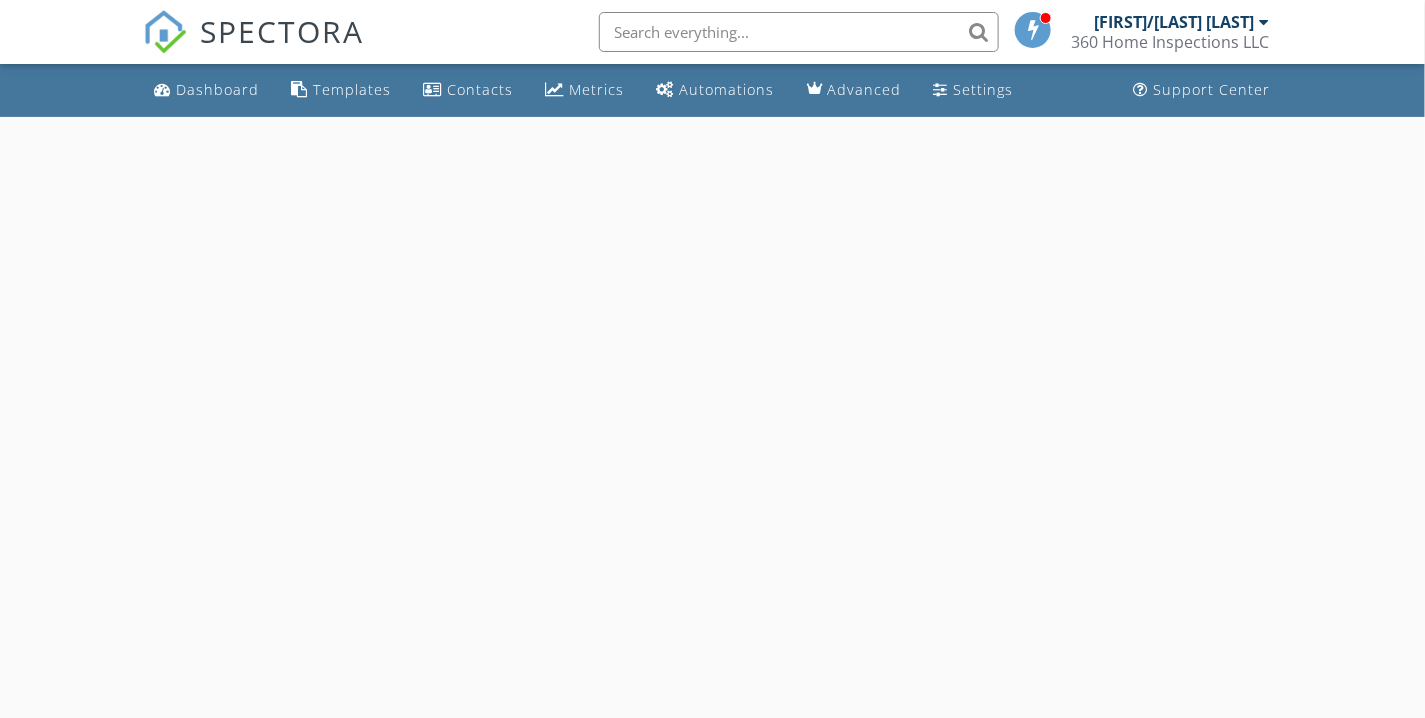 select on "7" 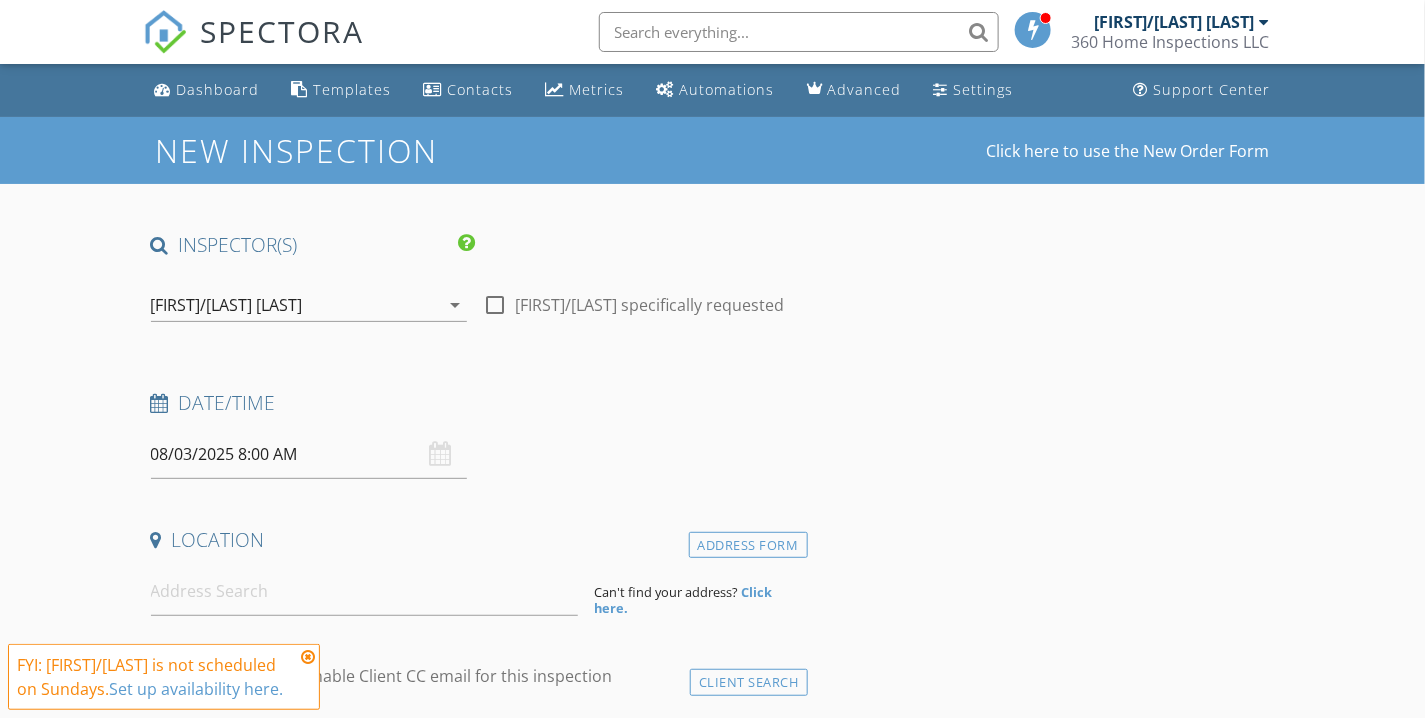 click on "08/03/2025 8:00 AM" at bounding box center (309, 454) 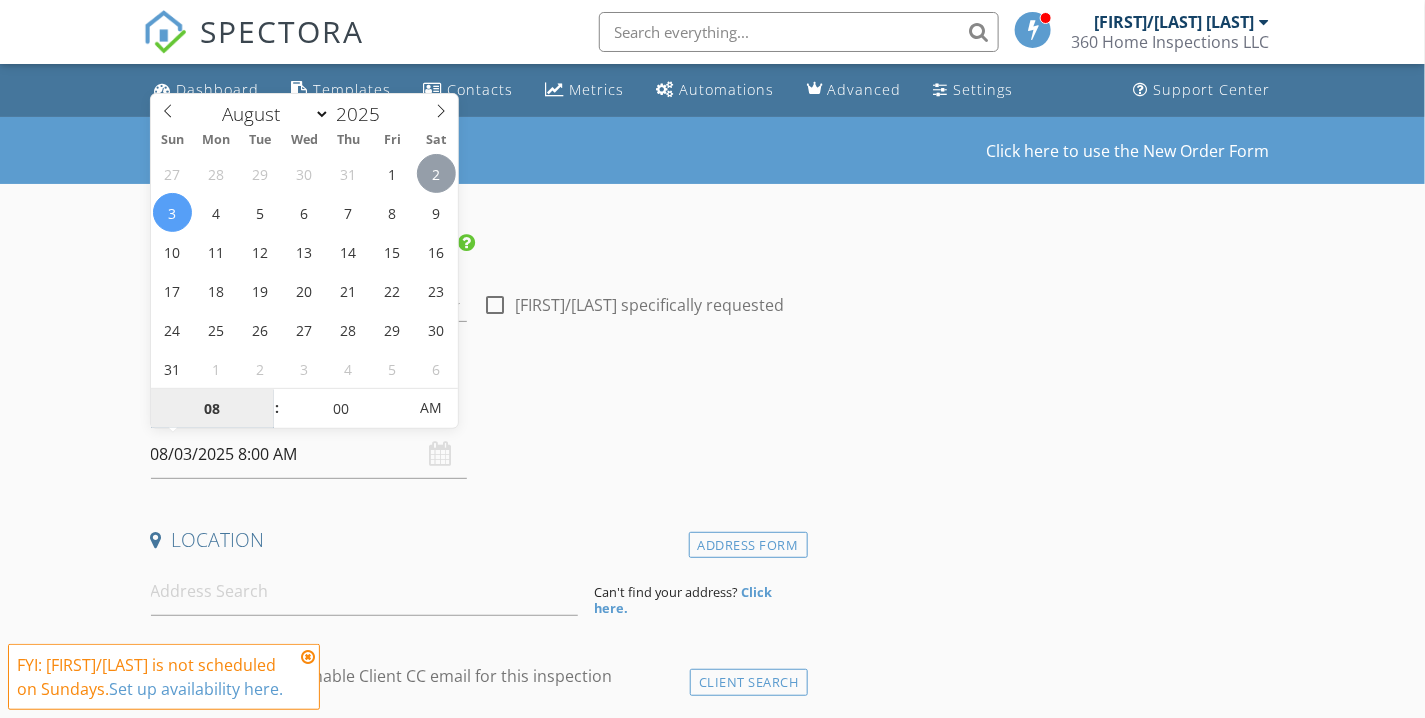 type on "08/02/2025 8:00 AM" 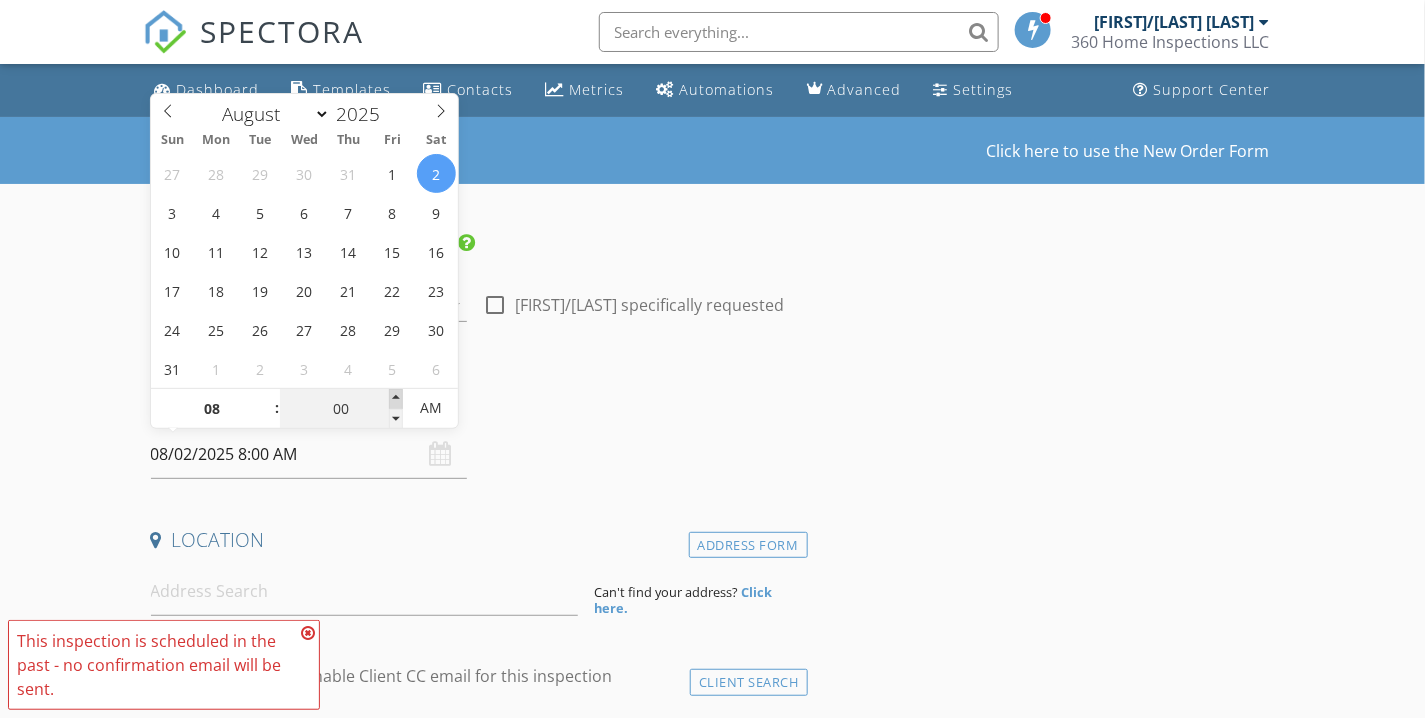 type on "05" 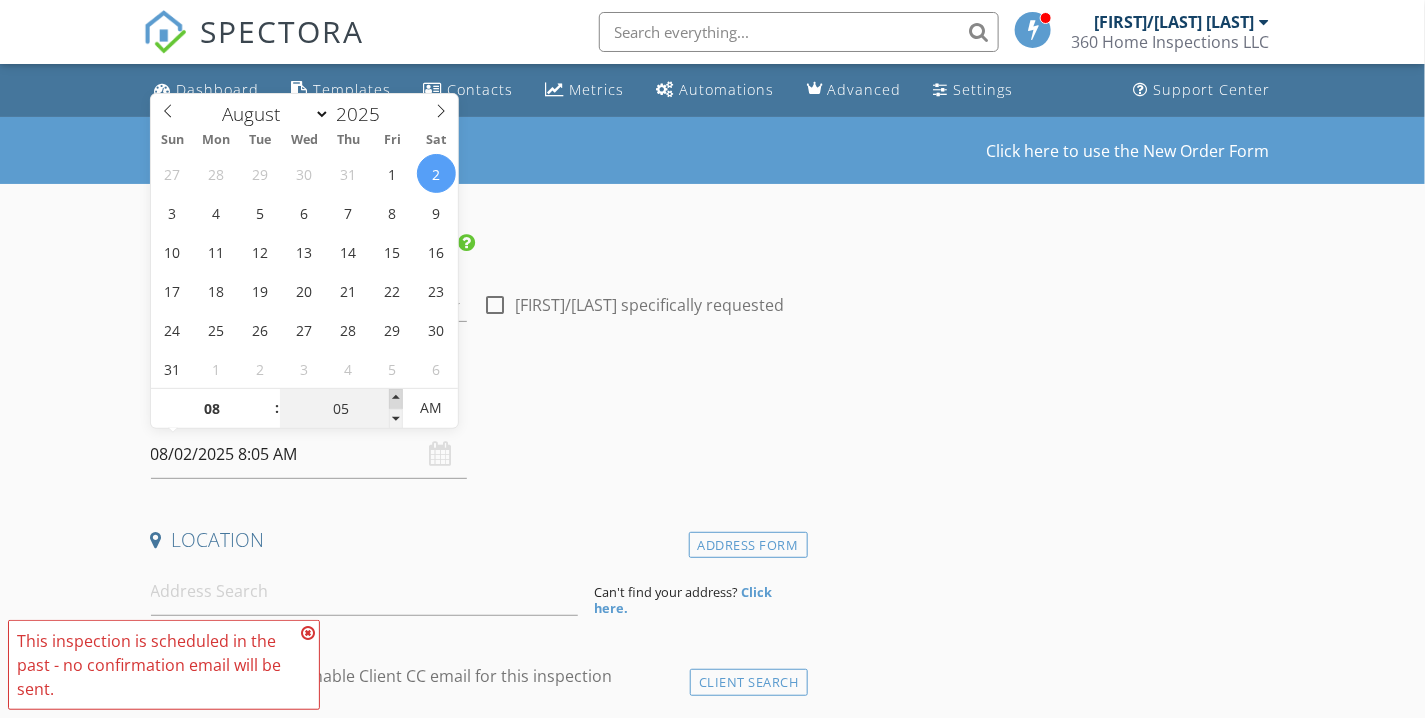 click at bounding box center (396, 399) 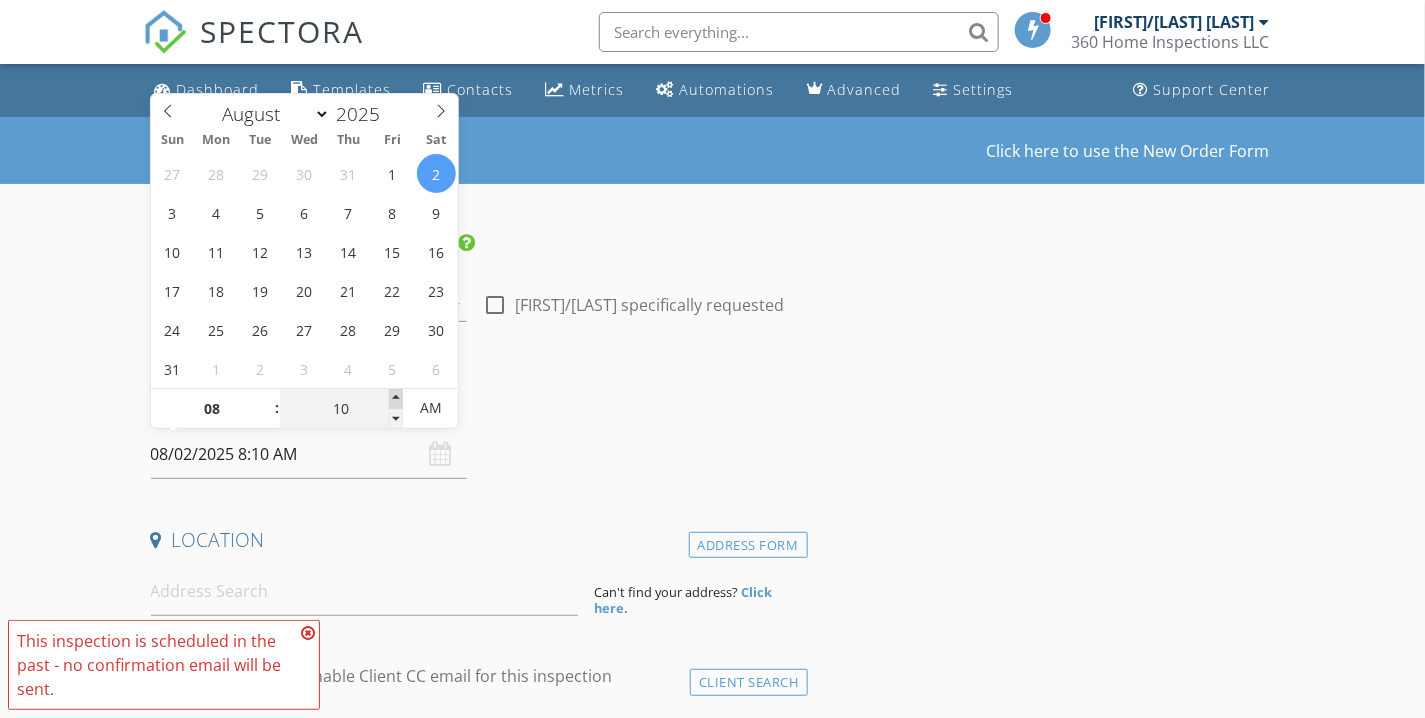 click at bounding box center (396, 399) 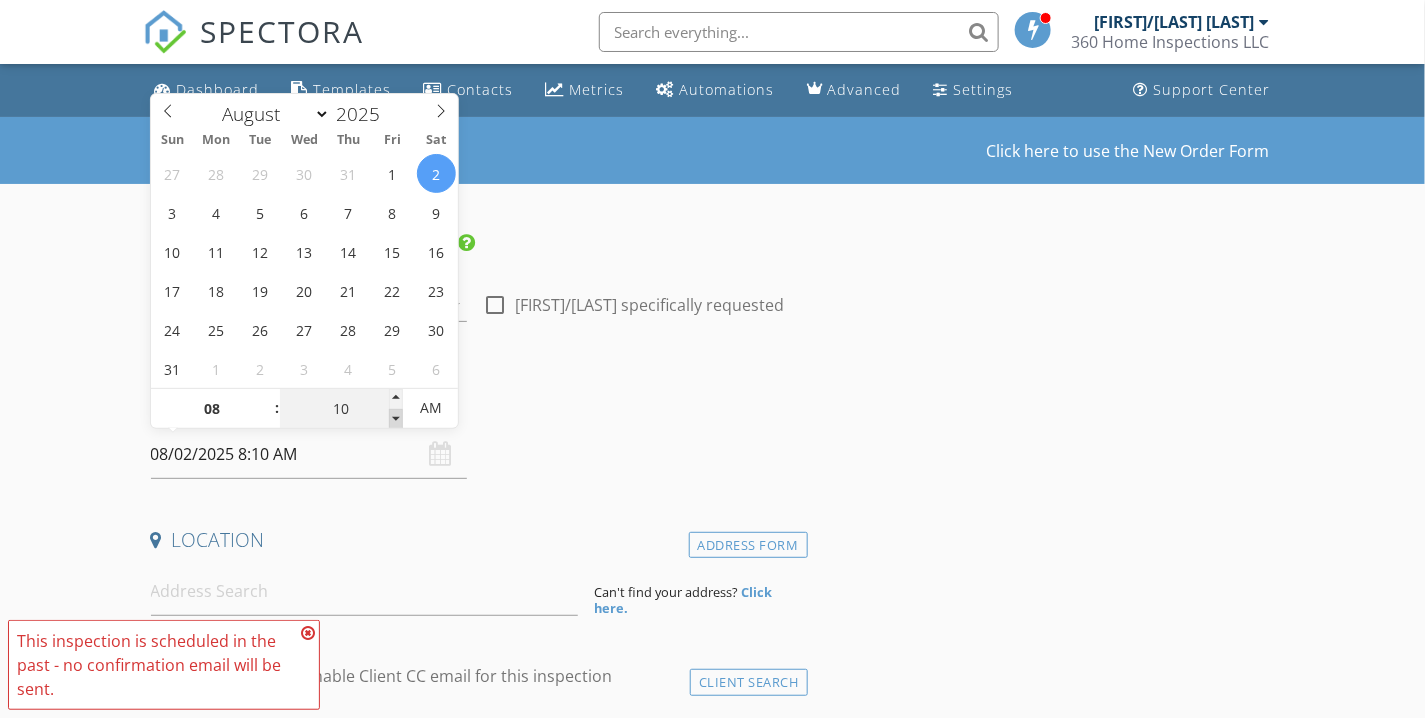 type on "05" 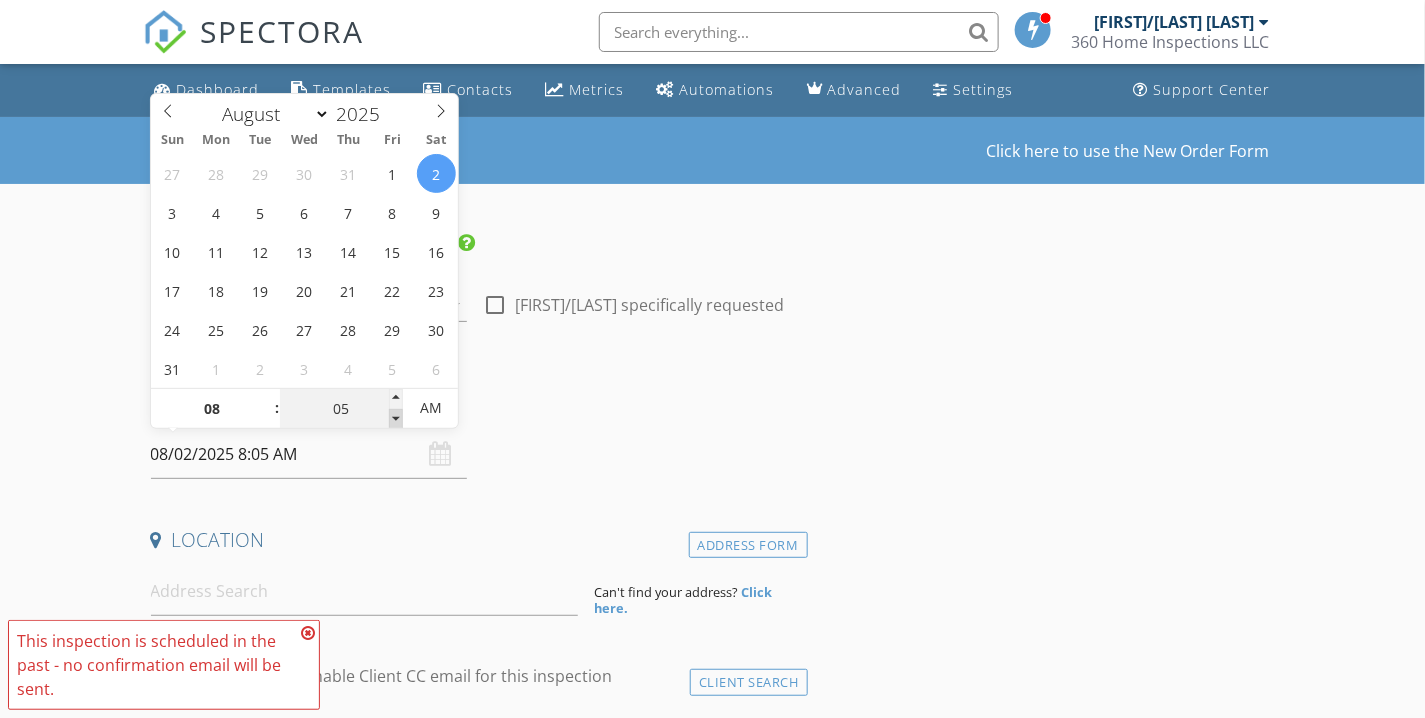 click at bounding box center [396, 419] 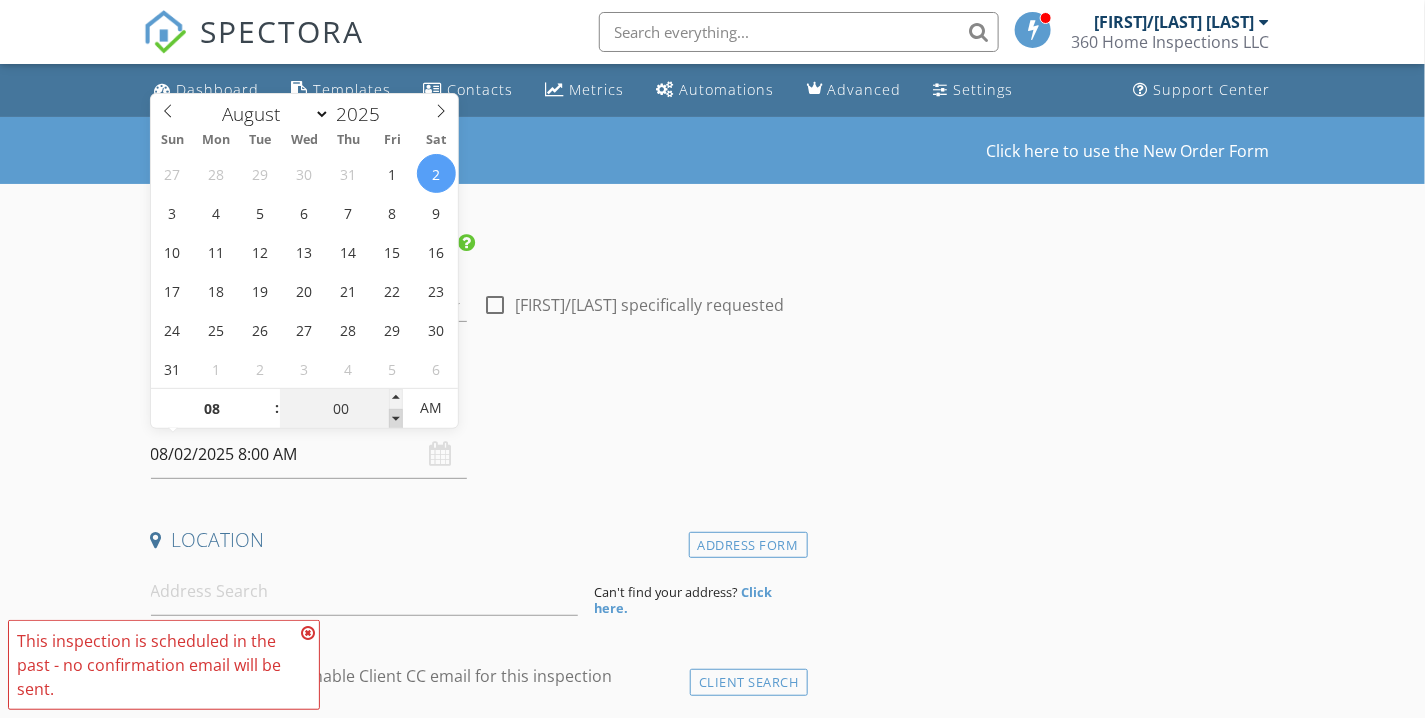 click at bounding box center (396, 419) 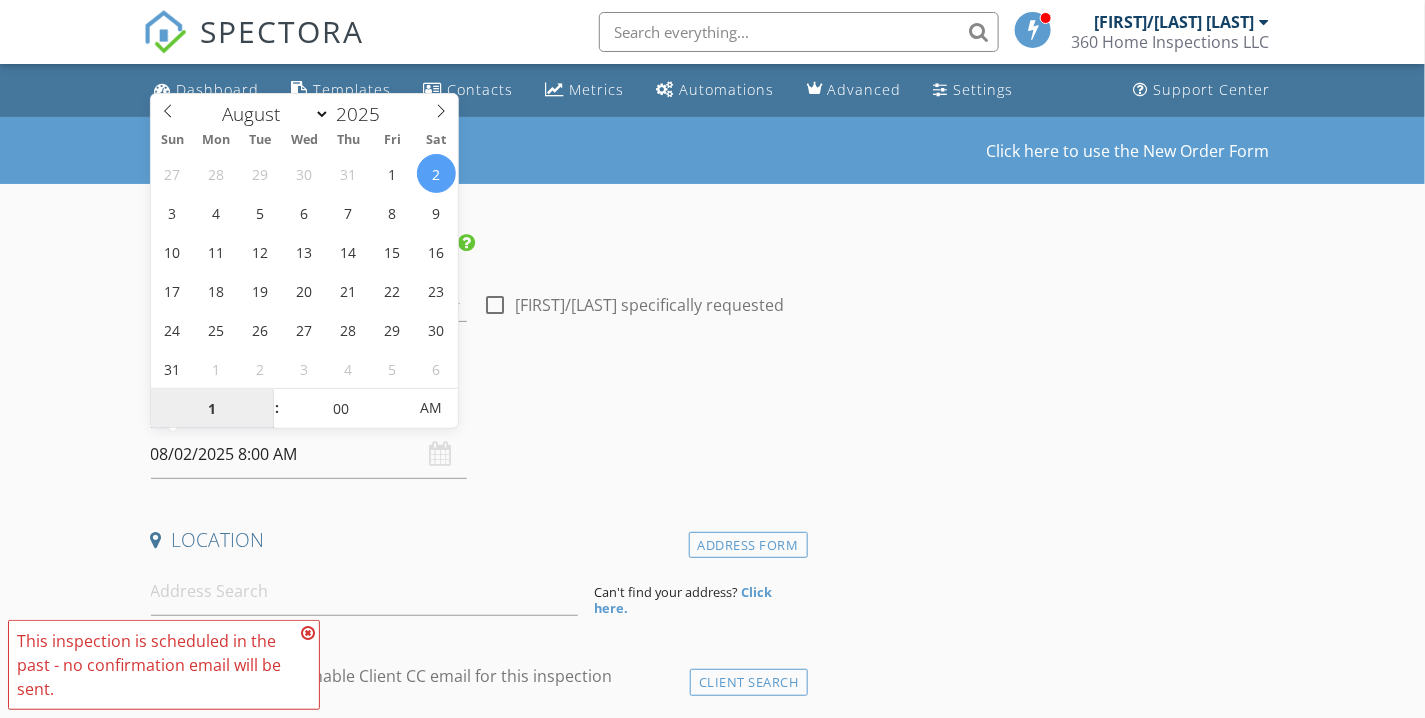 type on "11" 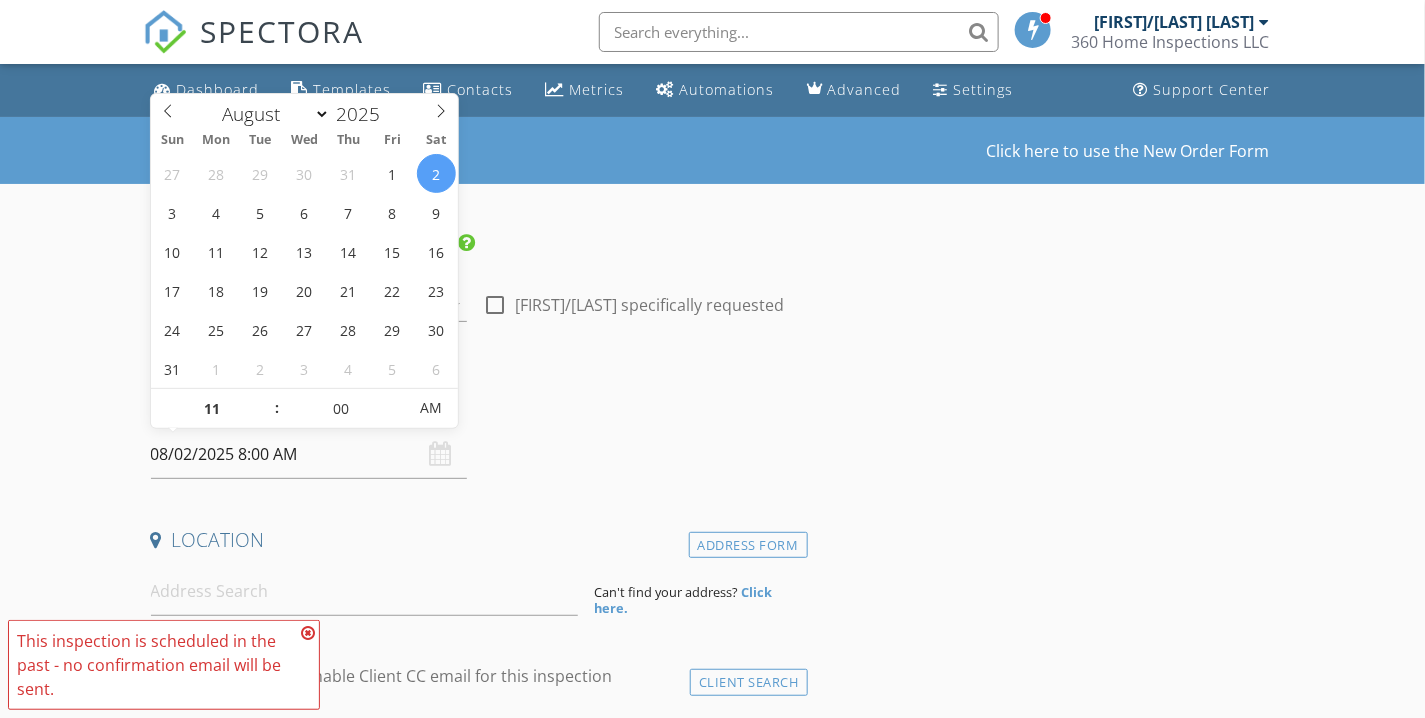 type on "08/02/2025 11:00 AM" 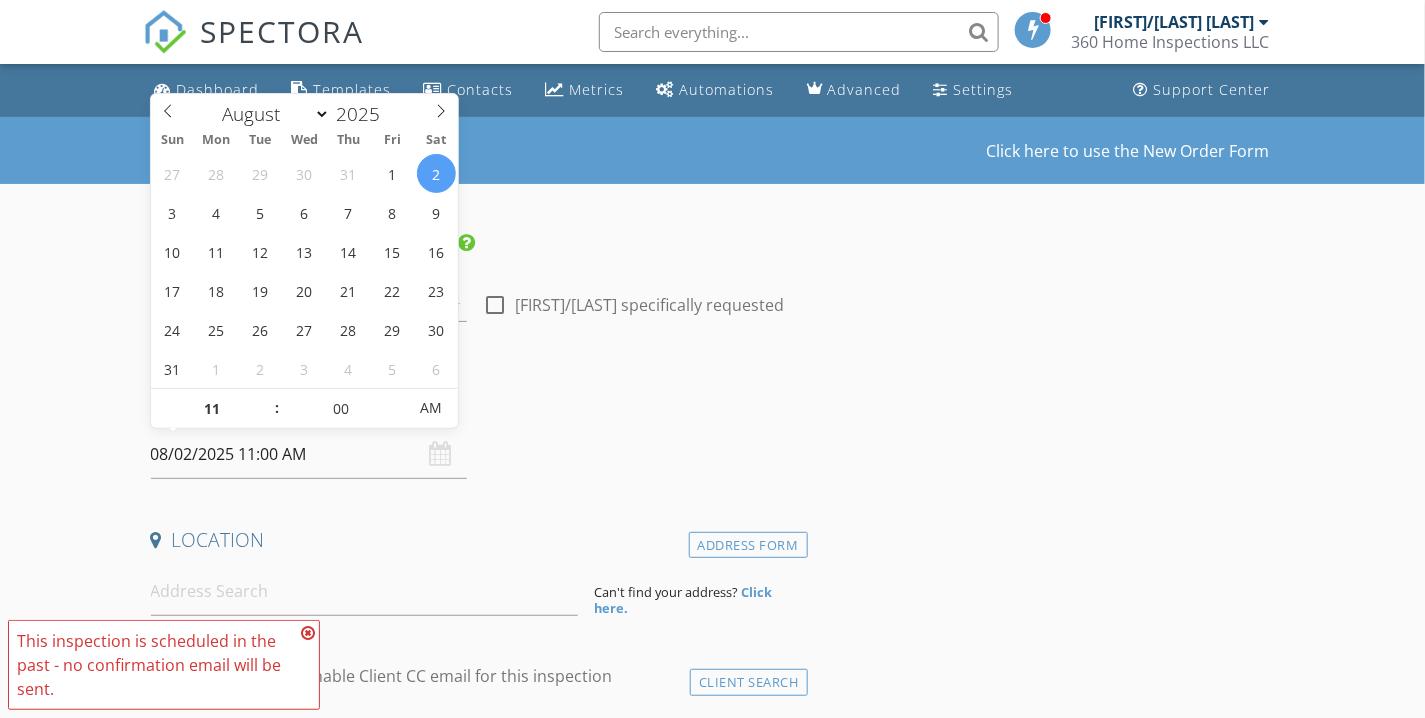 click on "Date/Time
08/02/2025 11:00 AM" at bounding box center (475, 434) 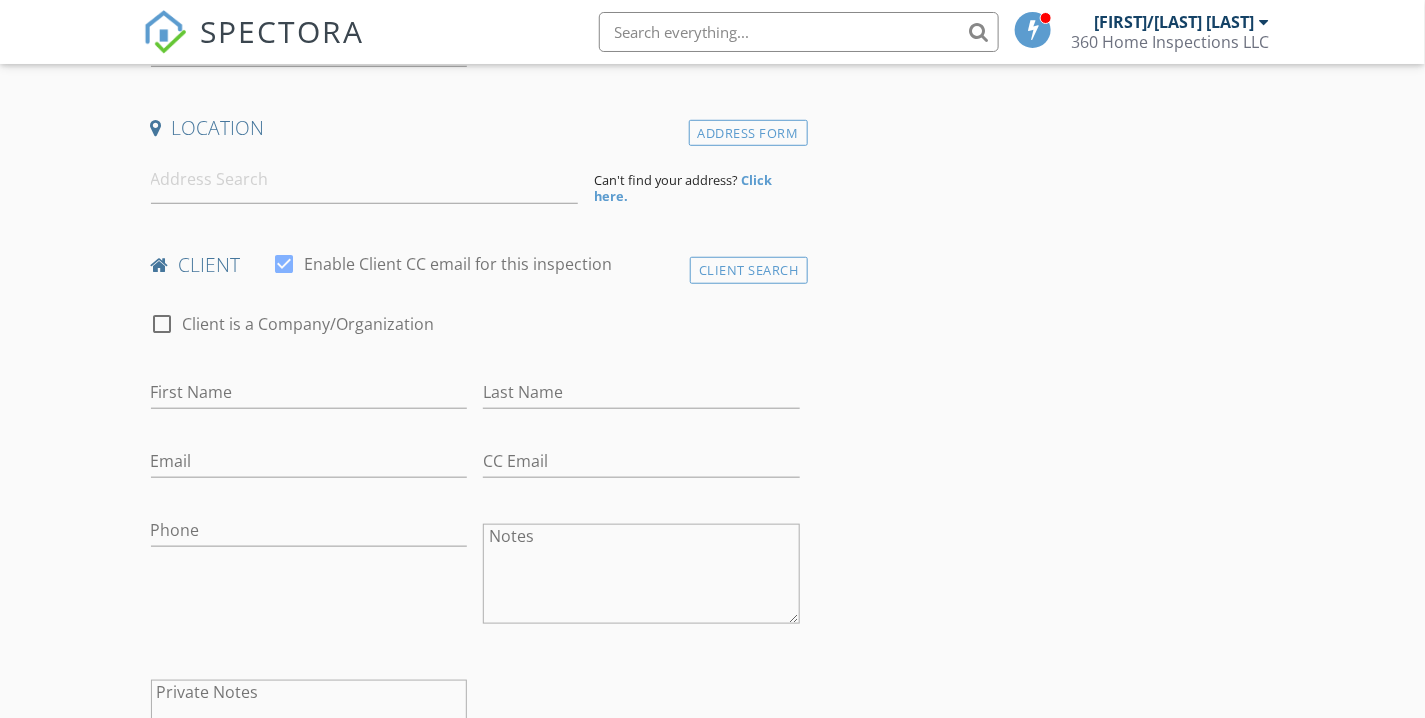 scroll, scrollTop: 444, scrollLeft: 0, axis: vertical 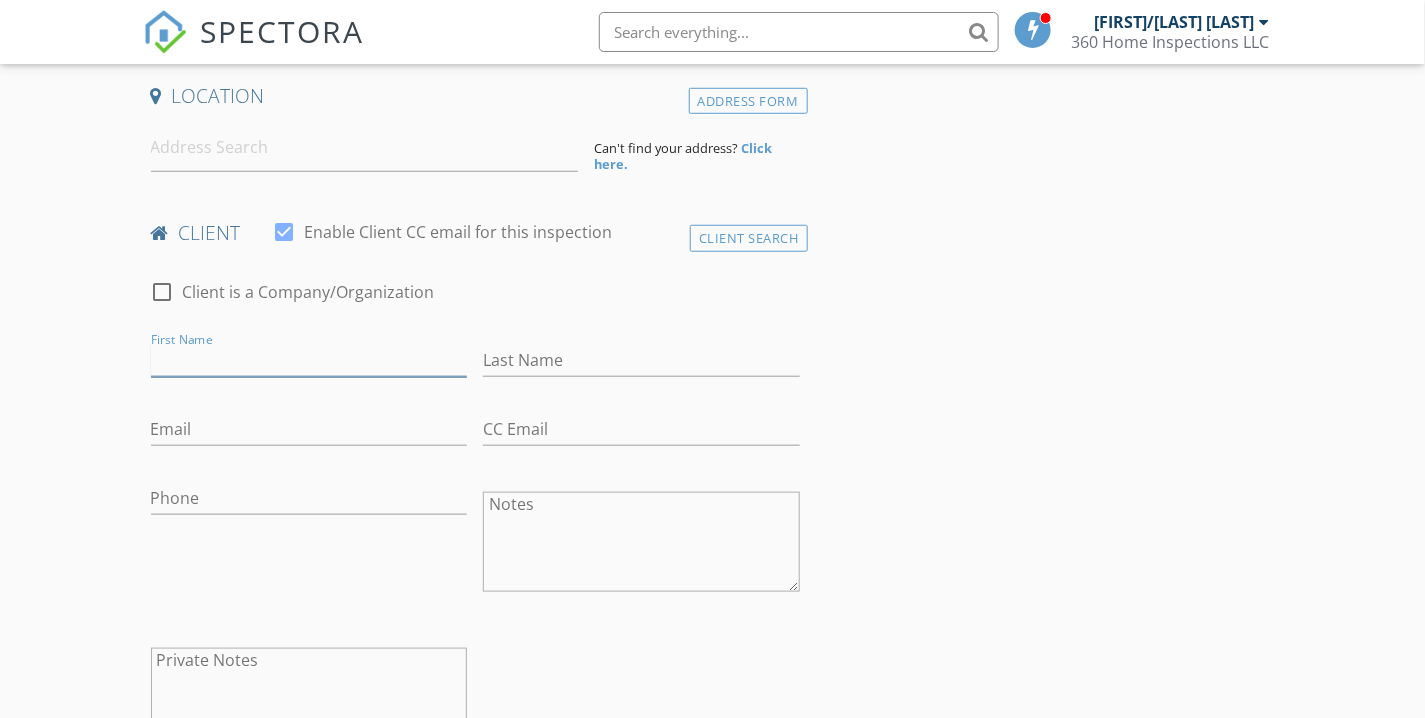 click on "First Name" at bounding box center (309, 360) 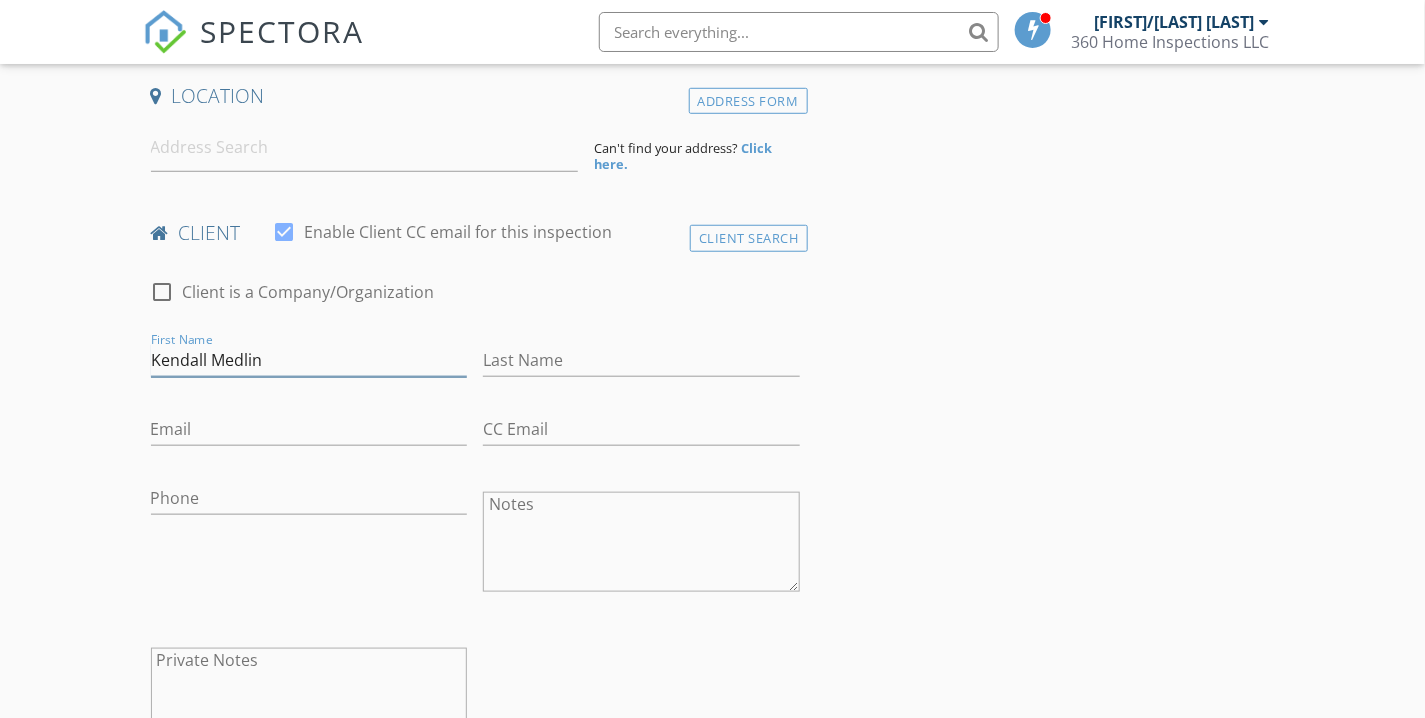 type on "Kendall Medlin" 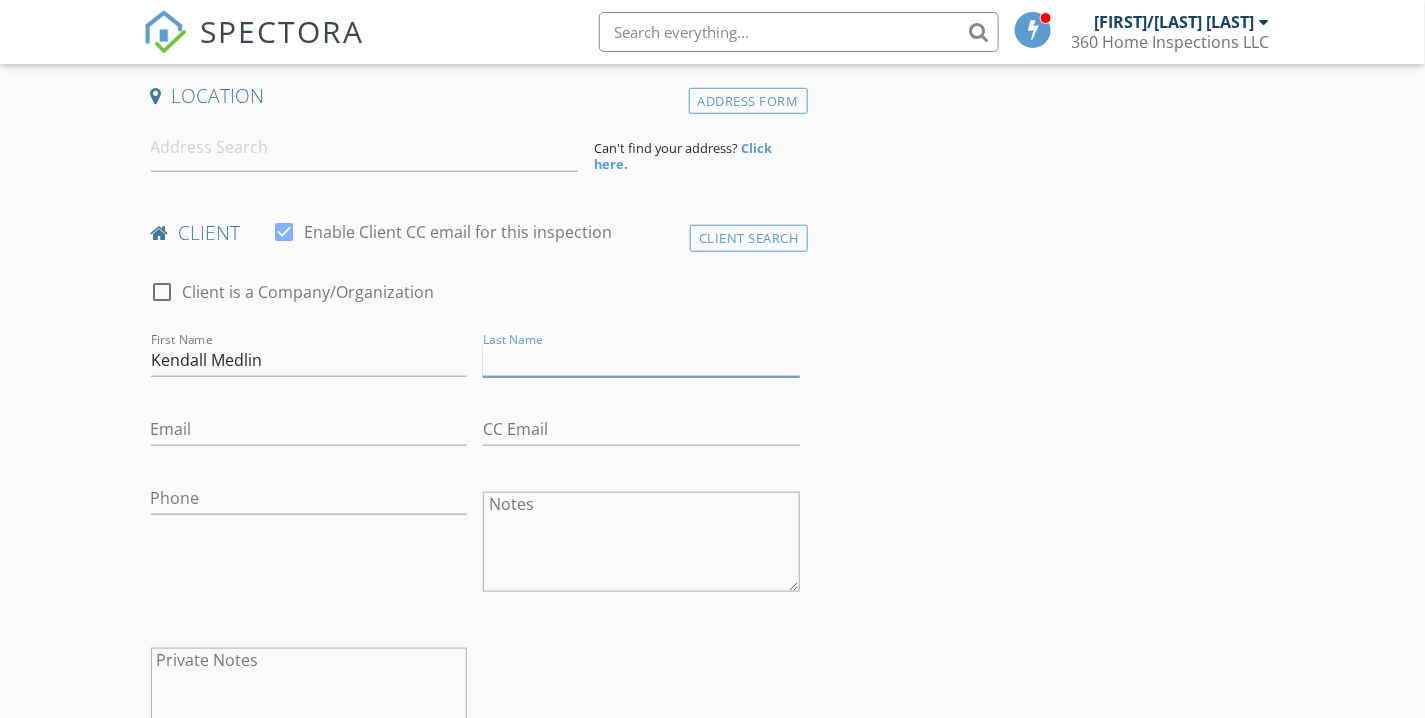 click on "Last Name" at bounding box center [641, 360] 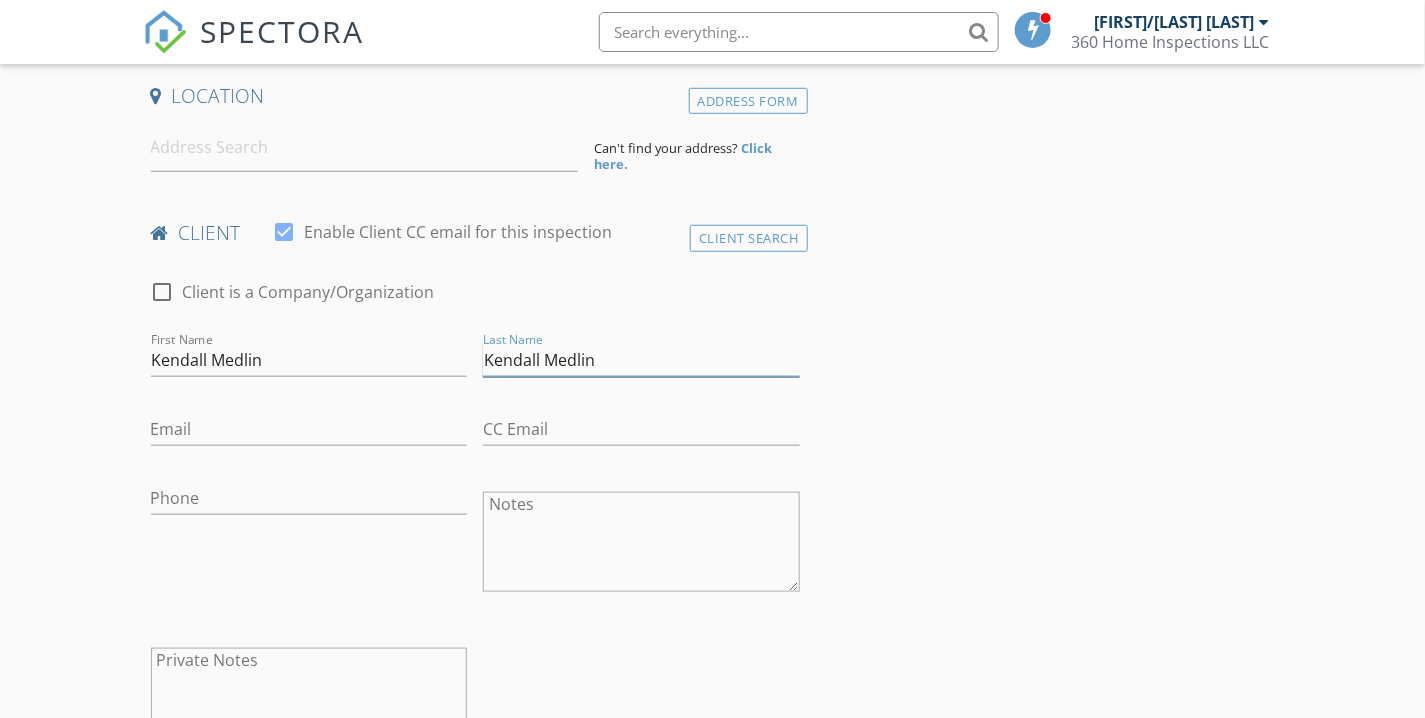 drag, startPoint x: 542, startPoint y: 357, endPoint x: 411, endPoint y: 365, distance: 131.24405 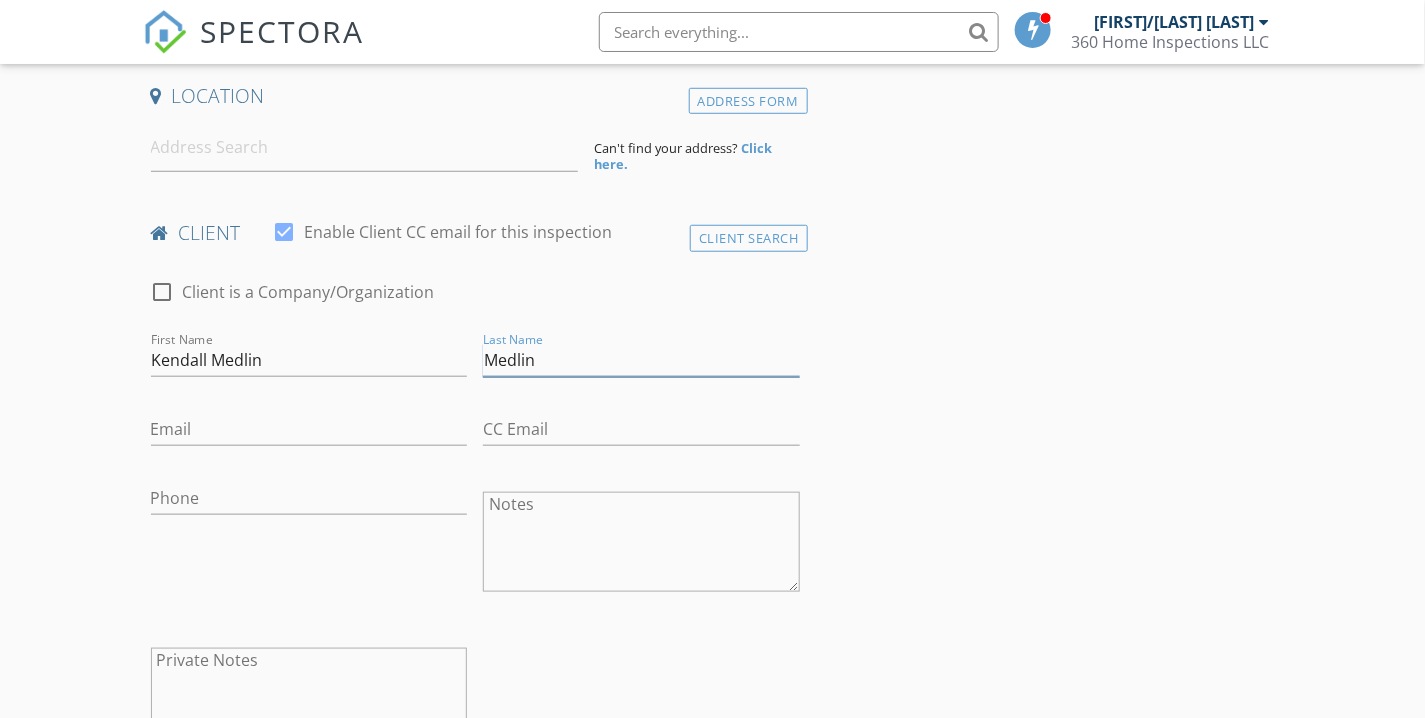 type on "Medlin" 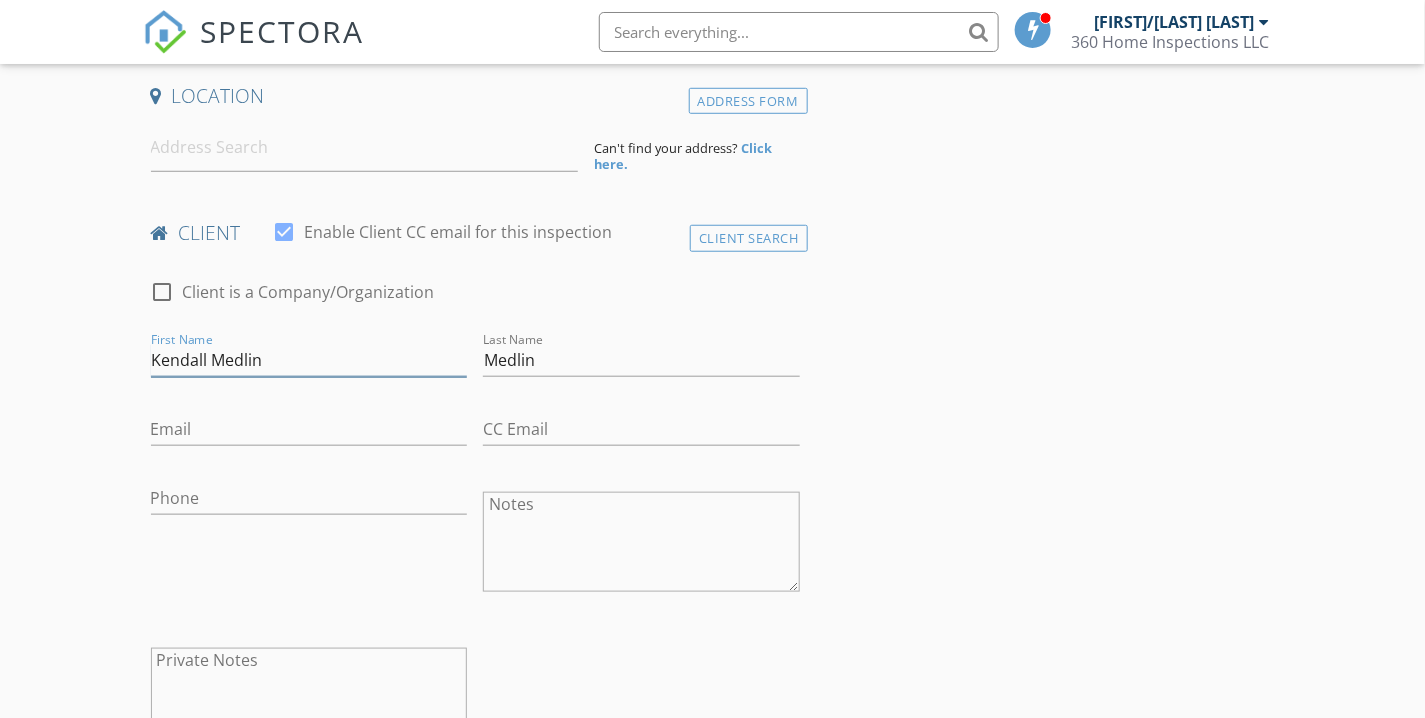 drag, startPoint x: 206, startPoint y: 357, endPoint x: 391, endPoint y: 364, distance: 185.13239 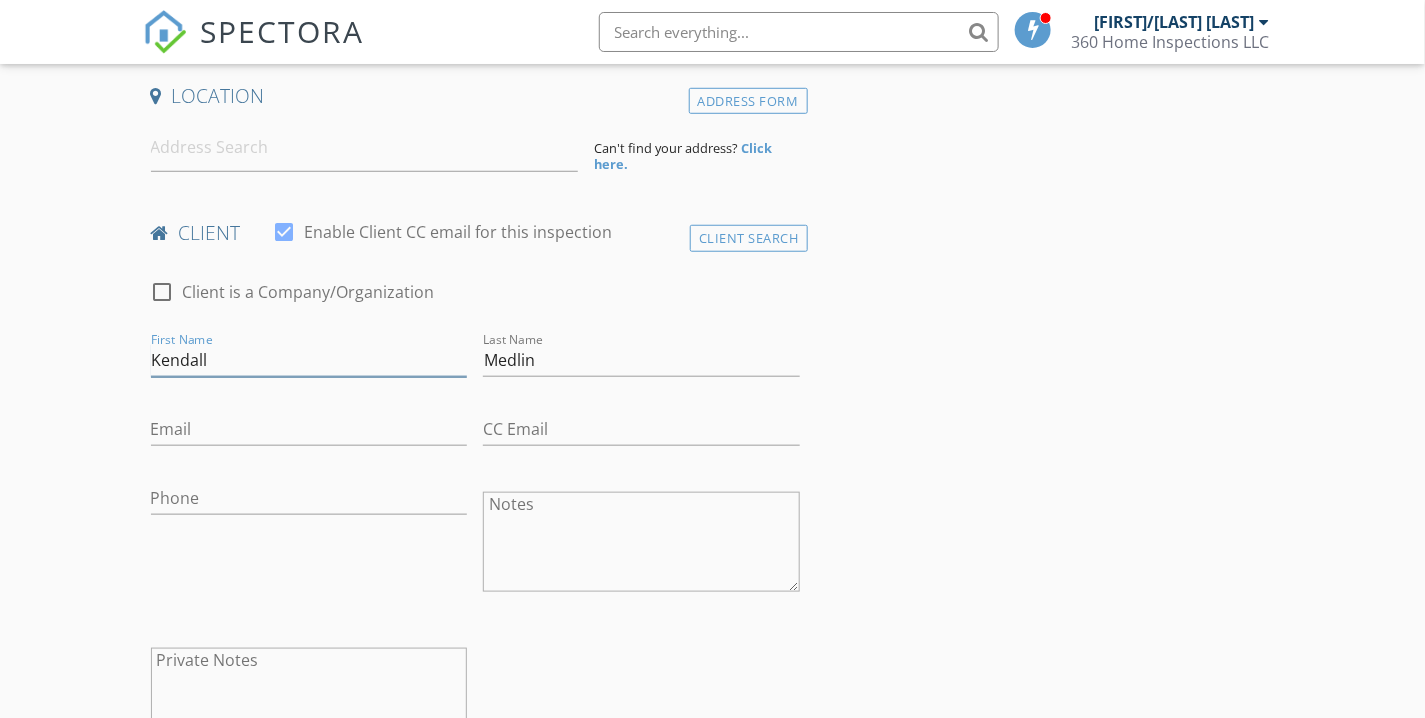type on "Kendall" 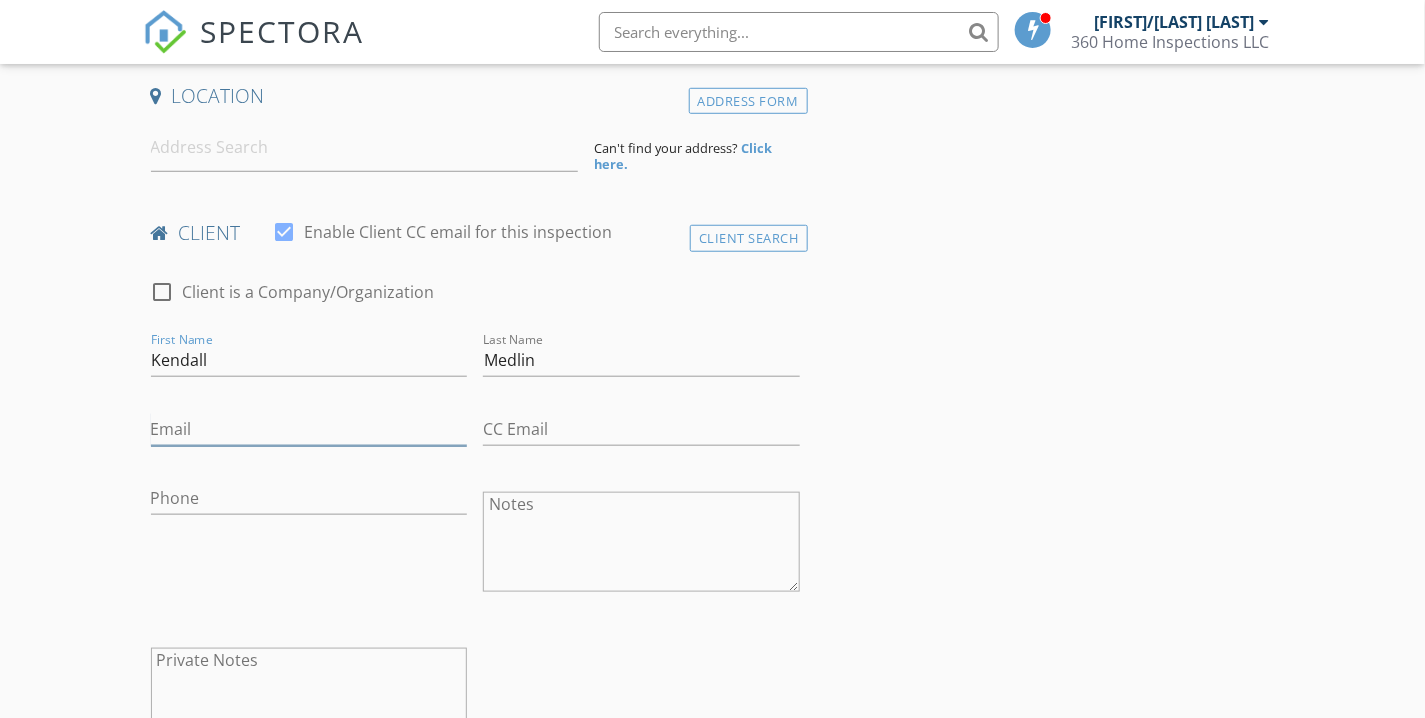 click on "Email" at bounding box center [309, 429] 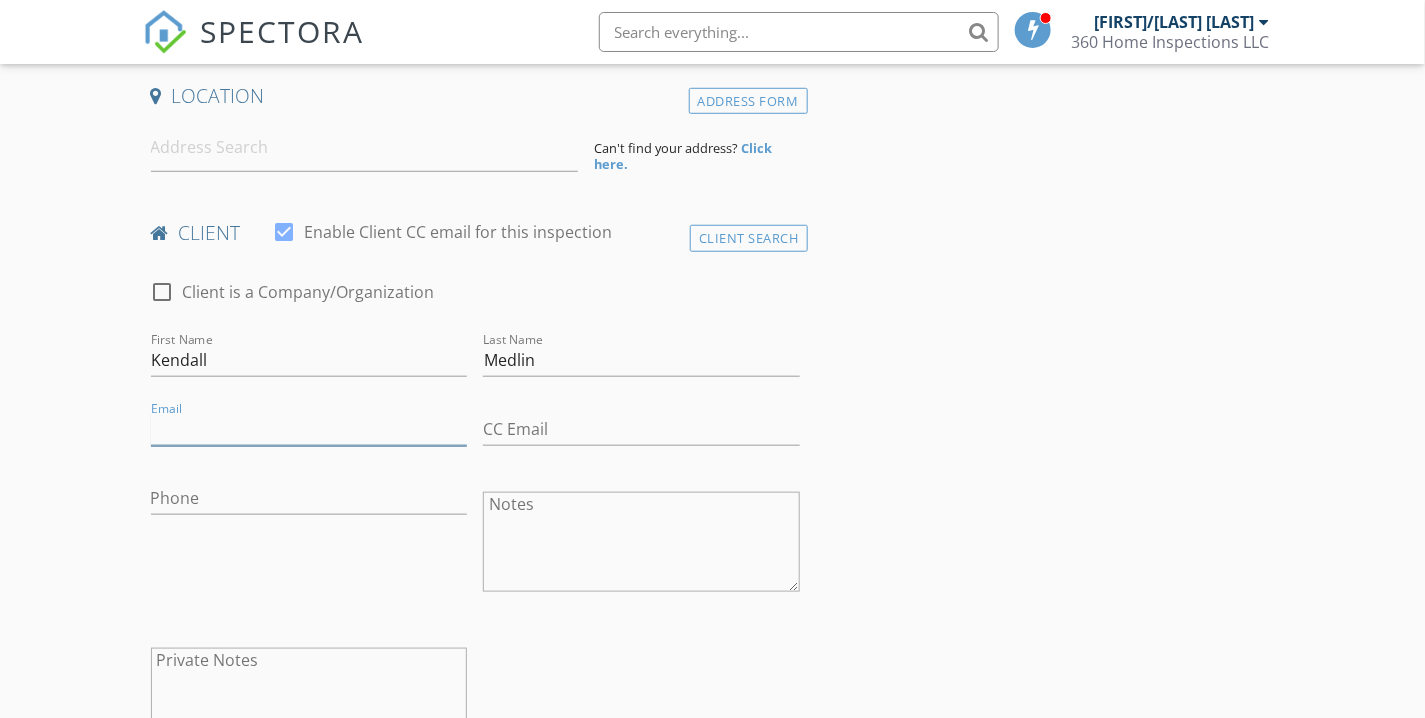 paste on "[EMAIL]" 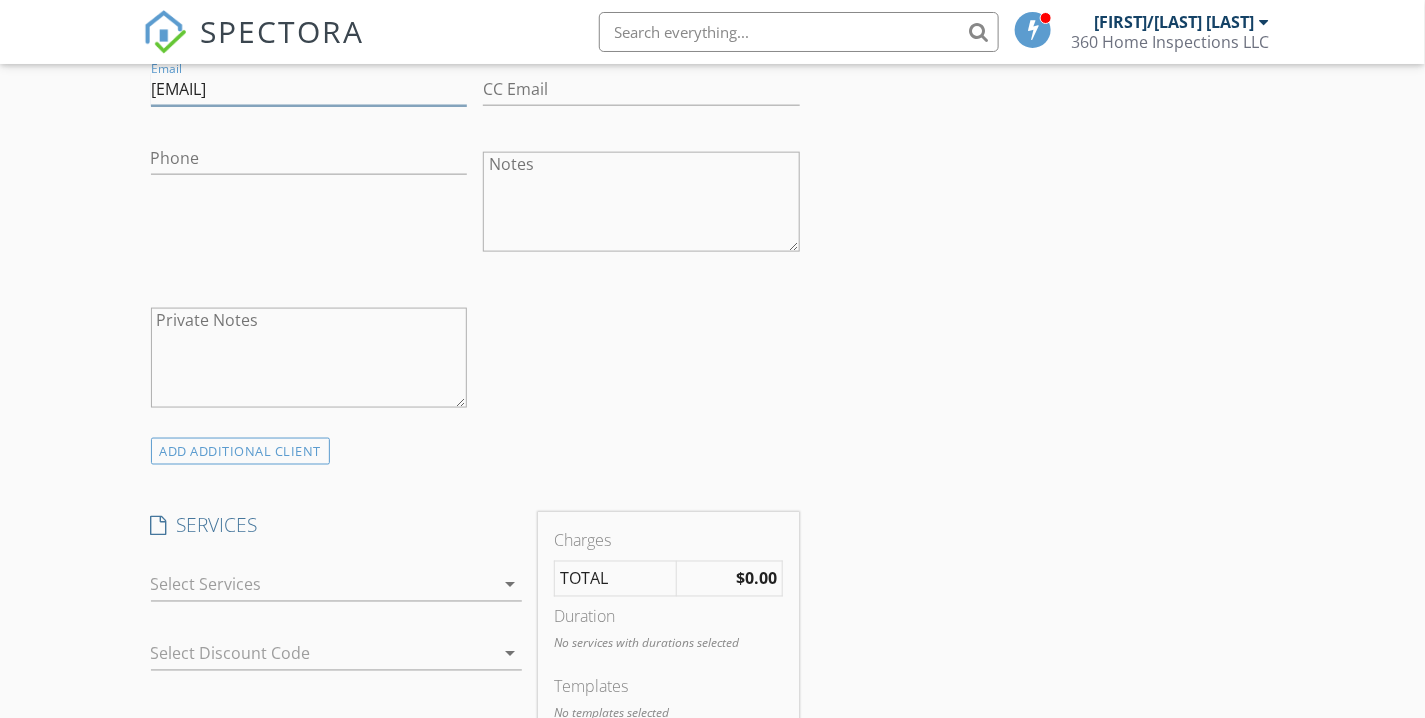 scroll, scrollTop: 888, scrollLeft: 0, axis: vertical 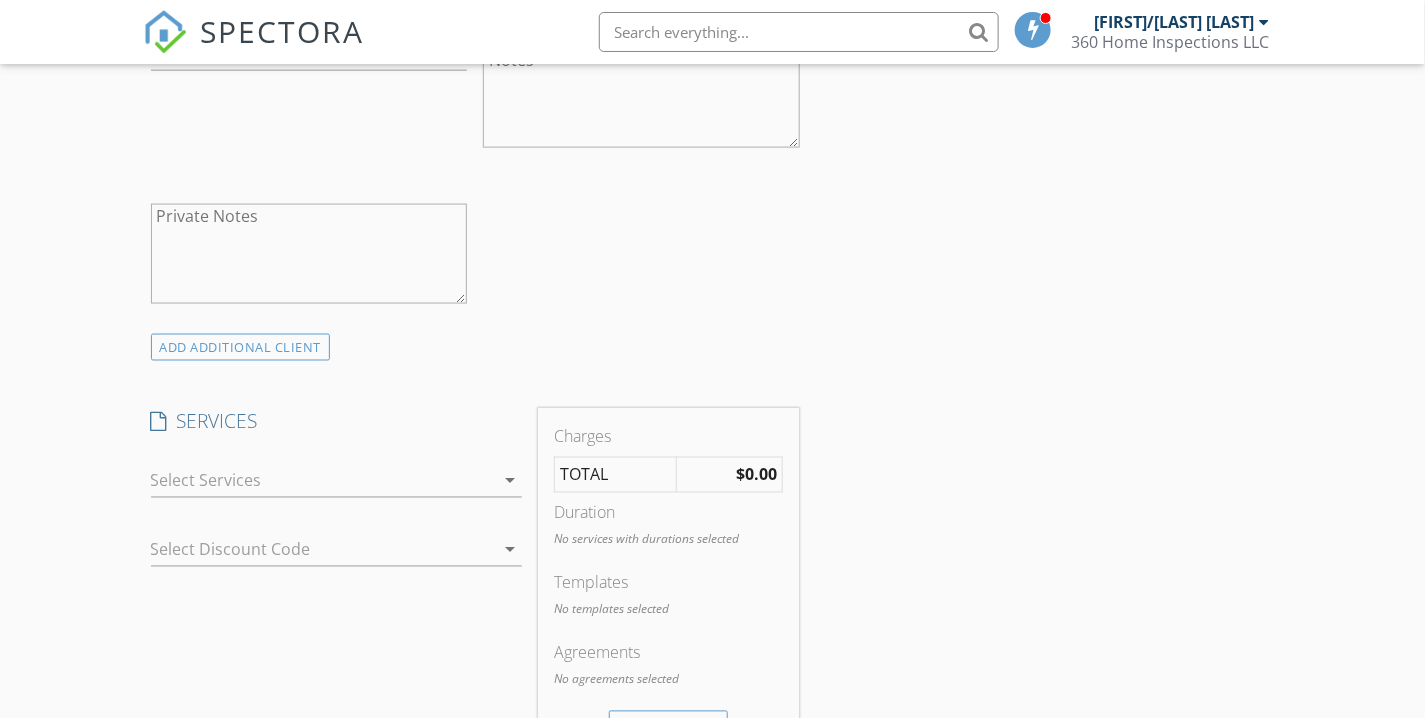 type on "[EMAIL]" 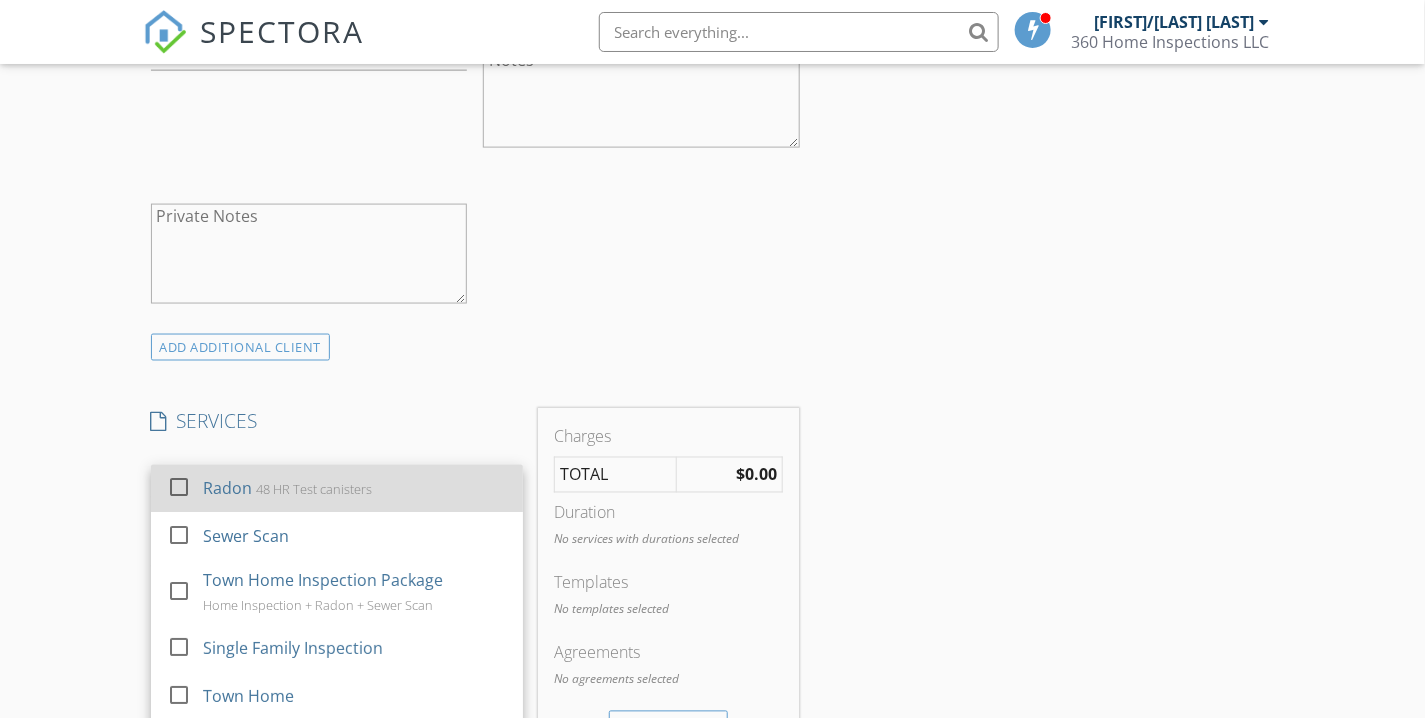 scroll, scrollTop: 67, scrollLeft: 0, axis: vertical 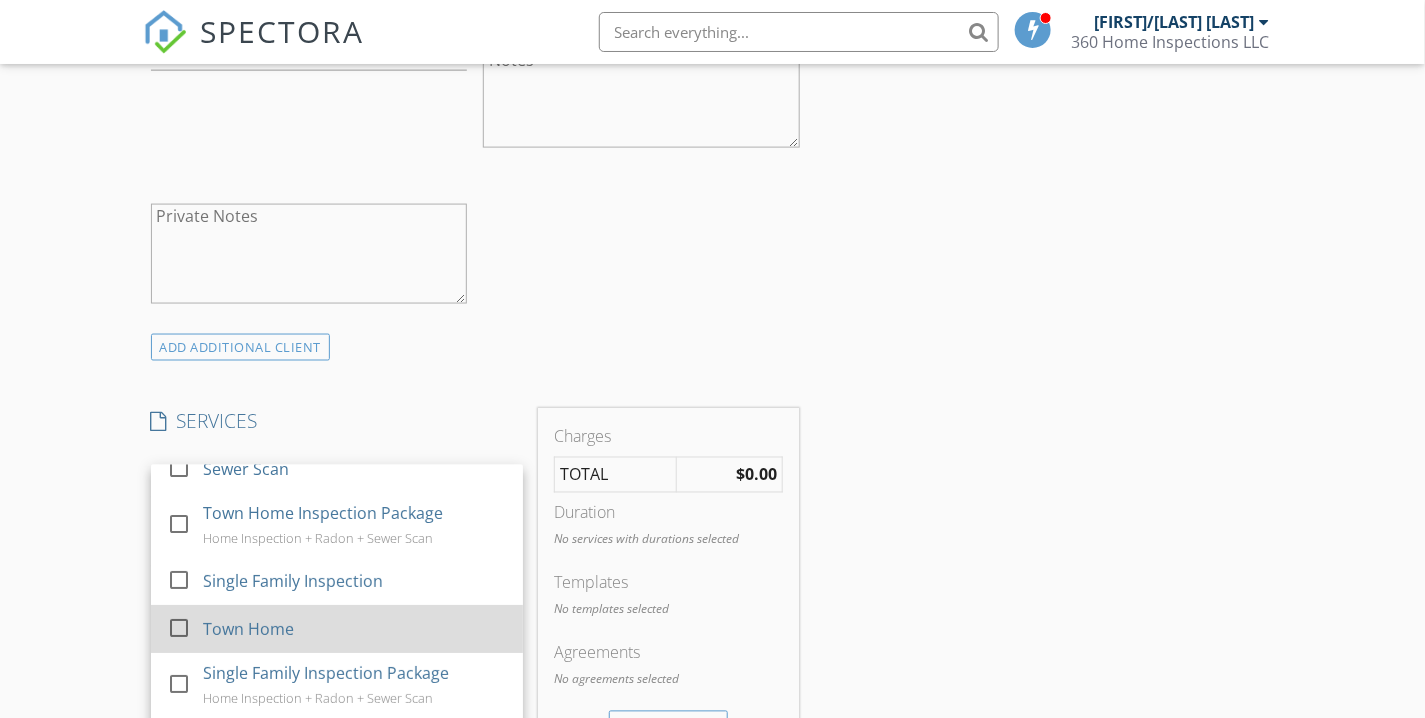 click on "Town Home" at bounding box center [355, 630] 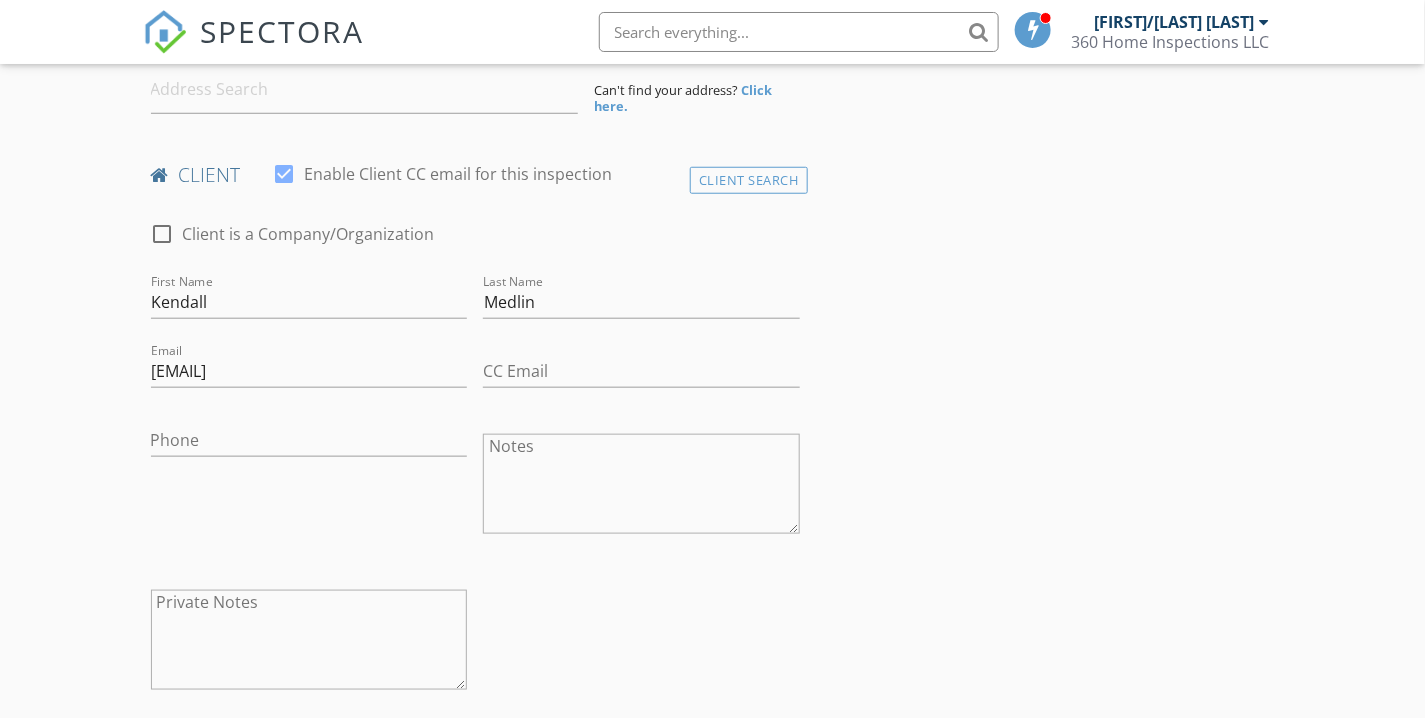 scroll, scrollTop: 444, scrollLeft: 0, axis: vertical 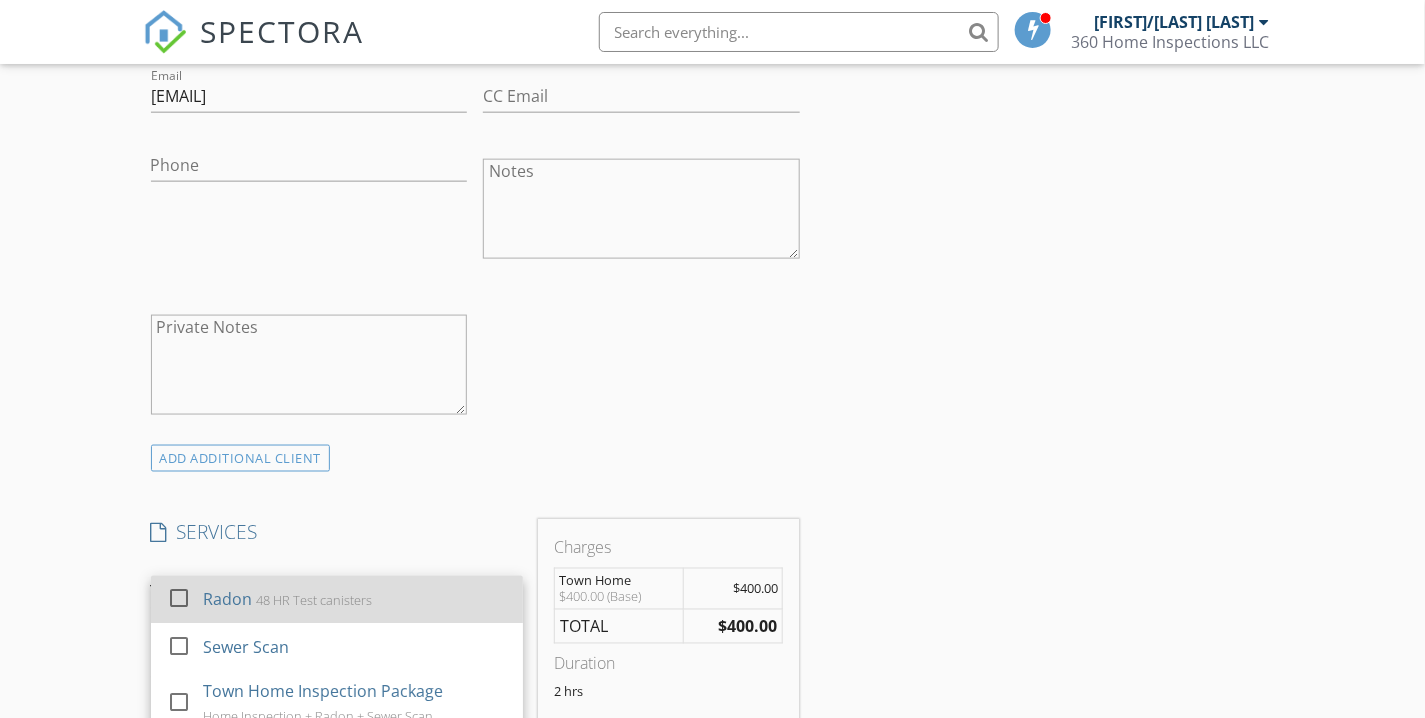 click on "48 HR Test canisters" at bounding box center (314, 601) 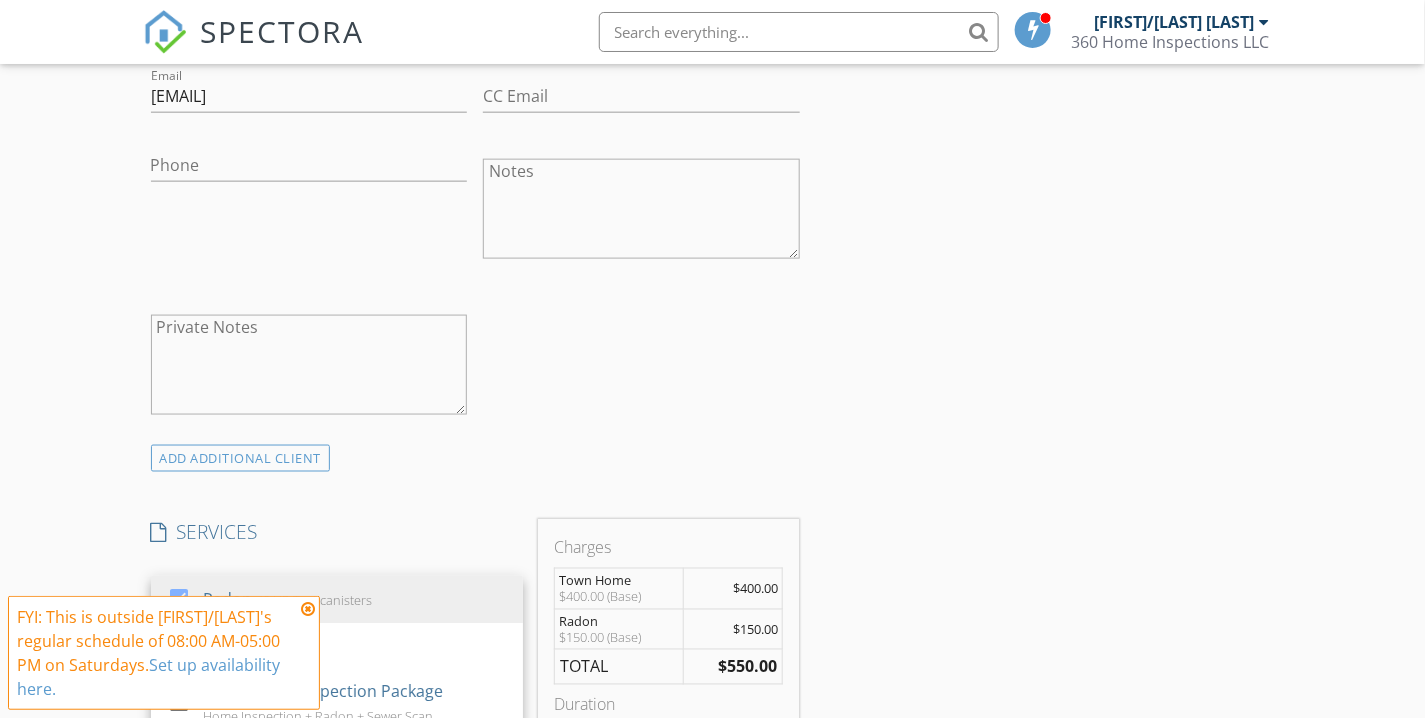 click on "INSPECTOR(S)
check_box   Patrick/Natasha Hammond   PRIMARY   Patrick/Natasha Hammond arrow_drop_down   check_box_outline_blank Patrick/Natasha Hammond specifically requested
Date/Time
08/02/2025 11:00 AM
Location
Address Form       Can't find your address?   Click here.
client
check_box Enable Client CC email for this inspection   Client Search     check_box_outline_blank Client is a Company/Organization     First Name Kendall   Last Name Medlin   Email kendall5medlin@gmail.com   CC Email   Phone           Notes   Private Notes
ADD ADDITIONAL client
SERVICES
check_box   Radon   48 HR Test canisters check_box_outline_blank   Sewer Scan   check_box_outline_blank   Town Home Inspection Package   Home Inspection + Radon + Sewer Scan check_box_outline_blank     check_box" at bounding box center [713, 932] 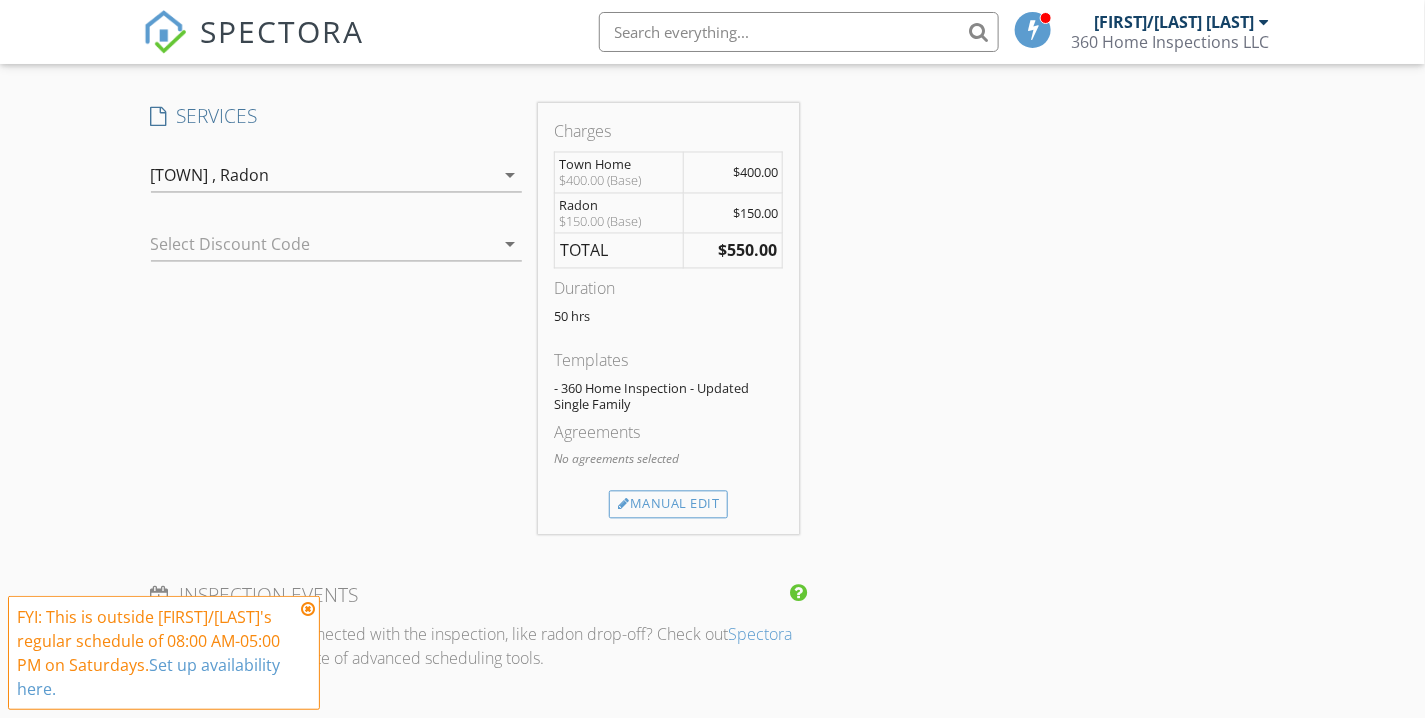 scroll, scrollTop: 1222, scrollLeft: 0, axis: vertical 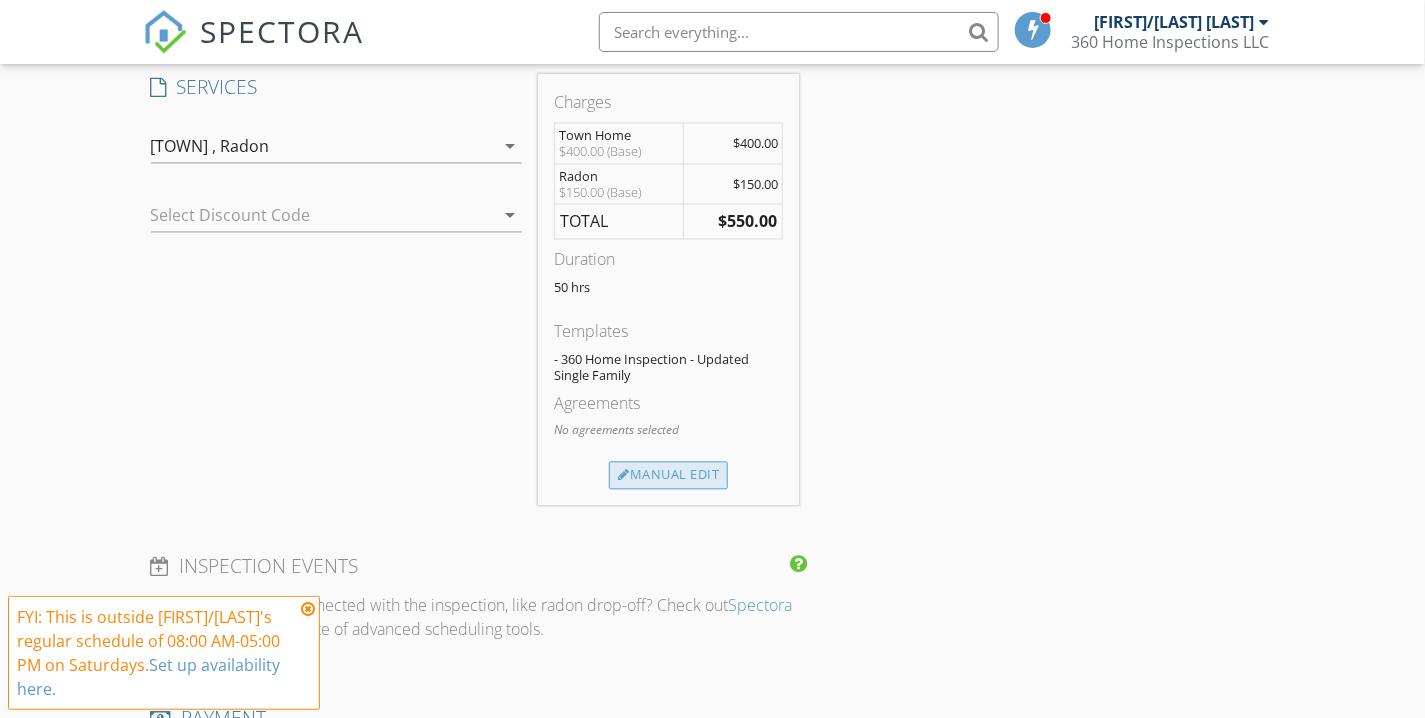 click on "Manual Edit" at bounding box center (668, 476) 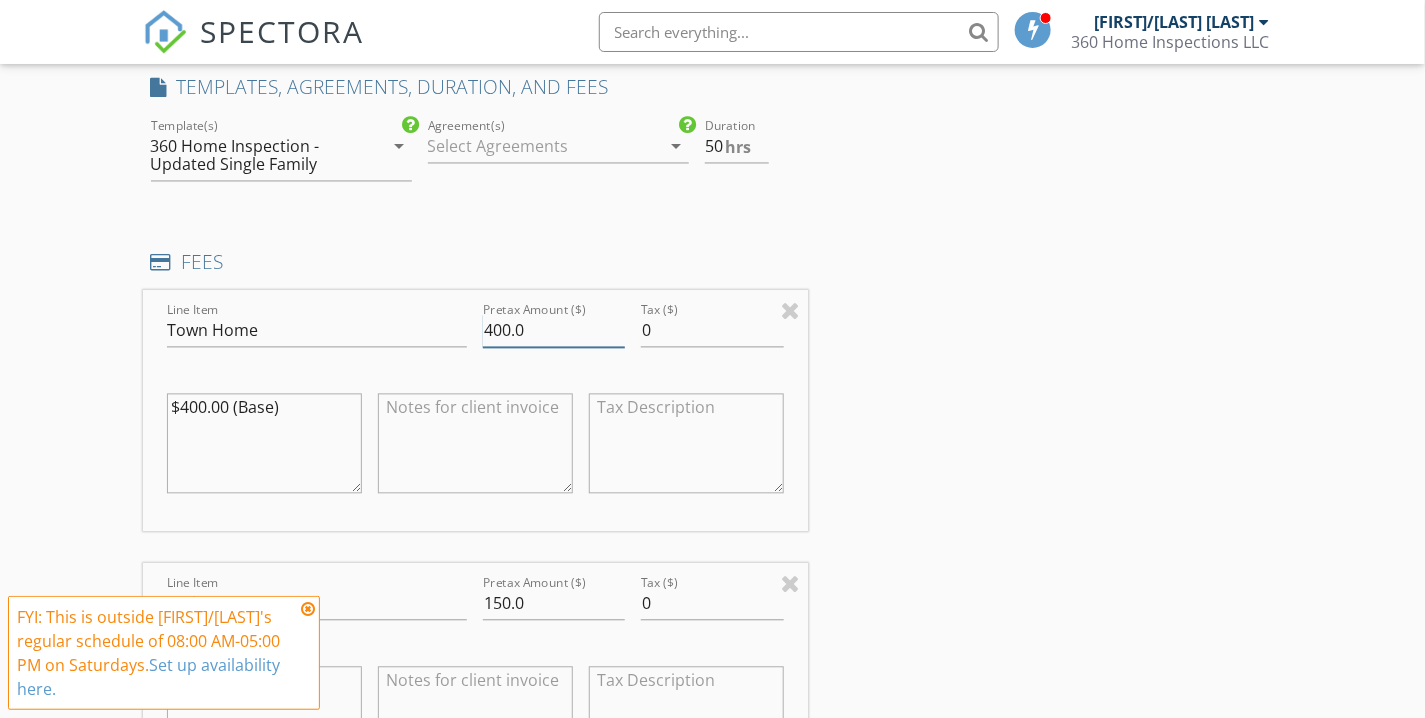 click on "400.0" at bounding box center [554, 331] 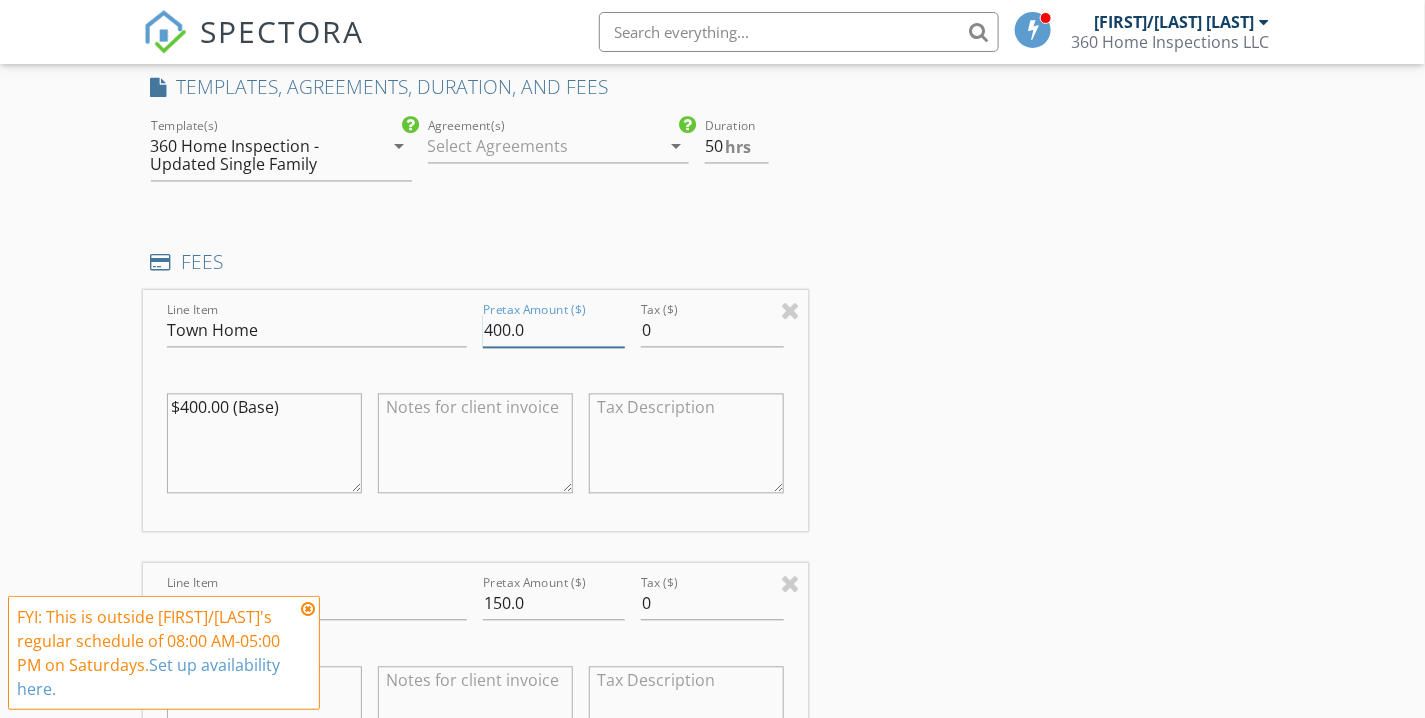 click on "400.0" at bounding box center (554, 331) 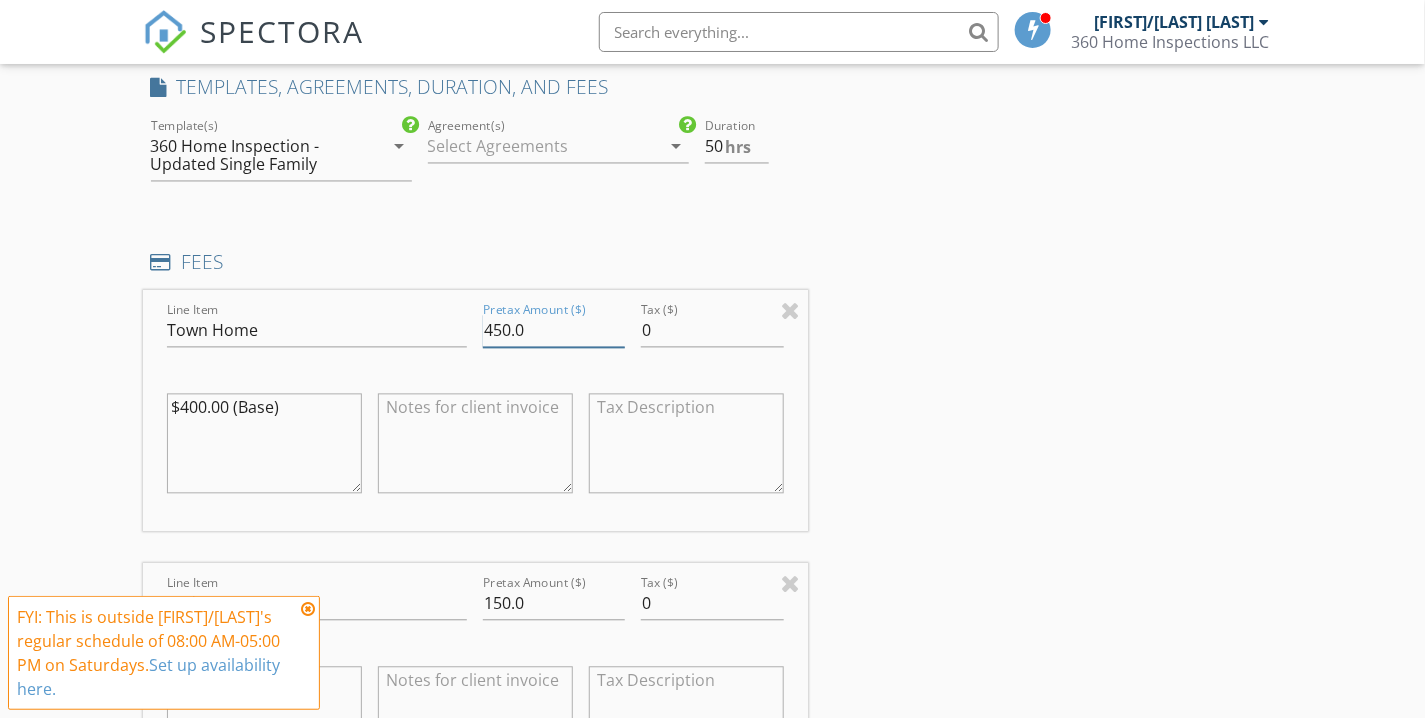 type on "450.0" 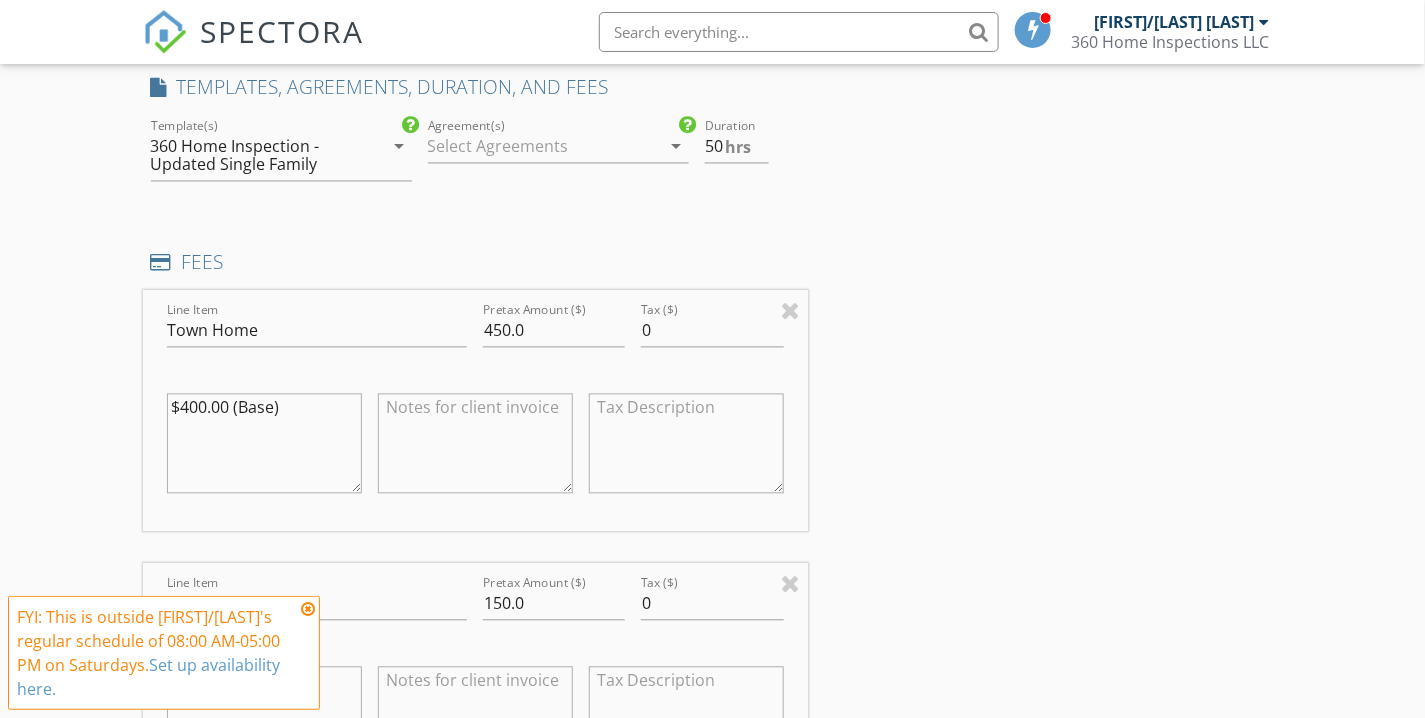 drag, startPoint x: 291, startPoint y: 410, endPoint x: 93, endPoint y: 417, distance: 198.1237 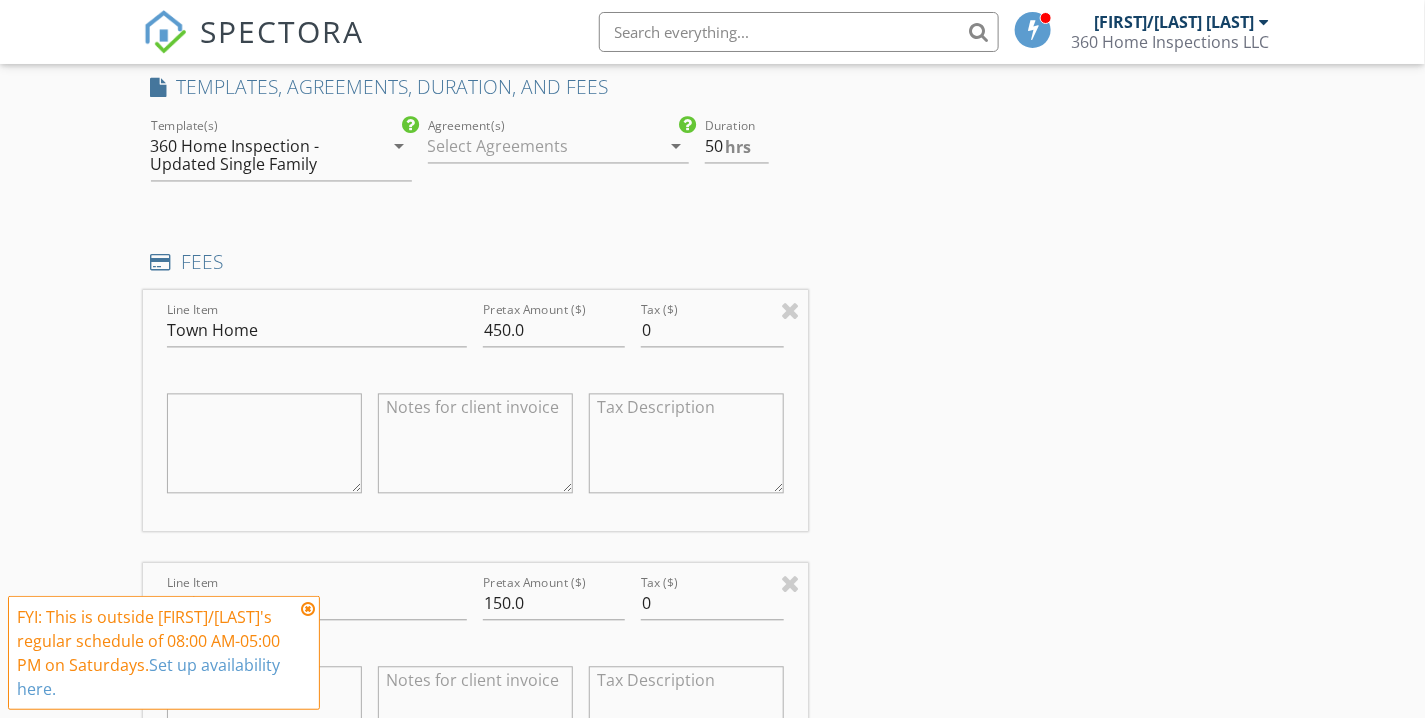 scroll, scrollTop: 1444, scrollLeft: 0, axis: vertical 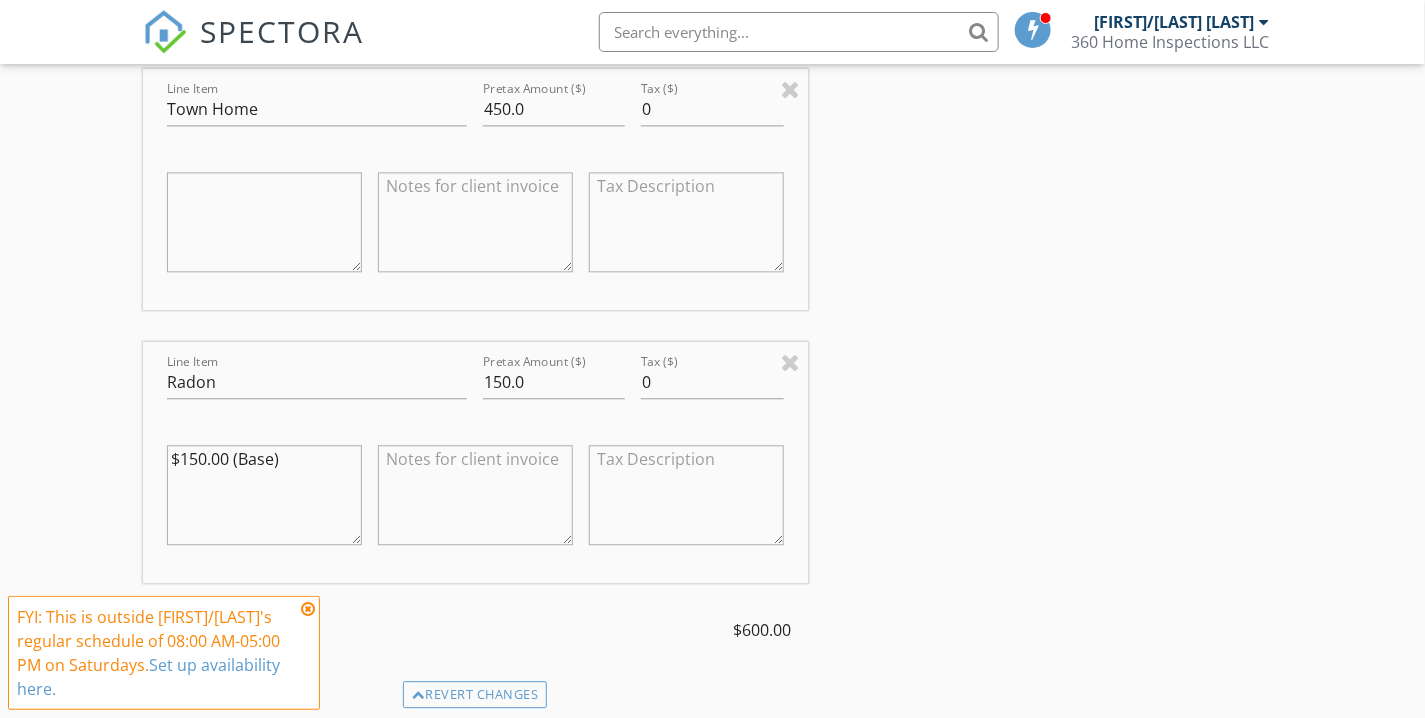 type 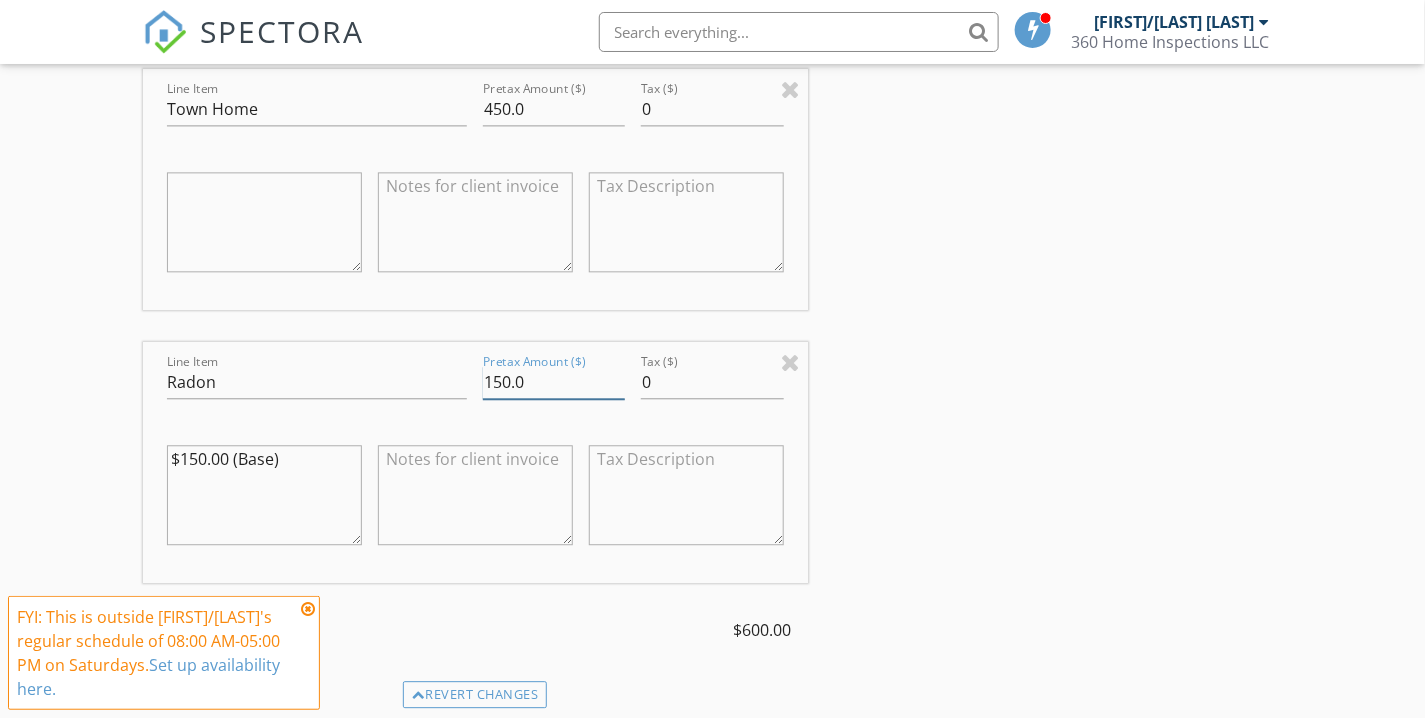 drag, startPoint x: 510, startPoint y: 381, endPoint x: 447, endPoint y: 384, distance: 63.07139 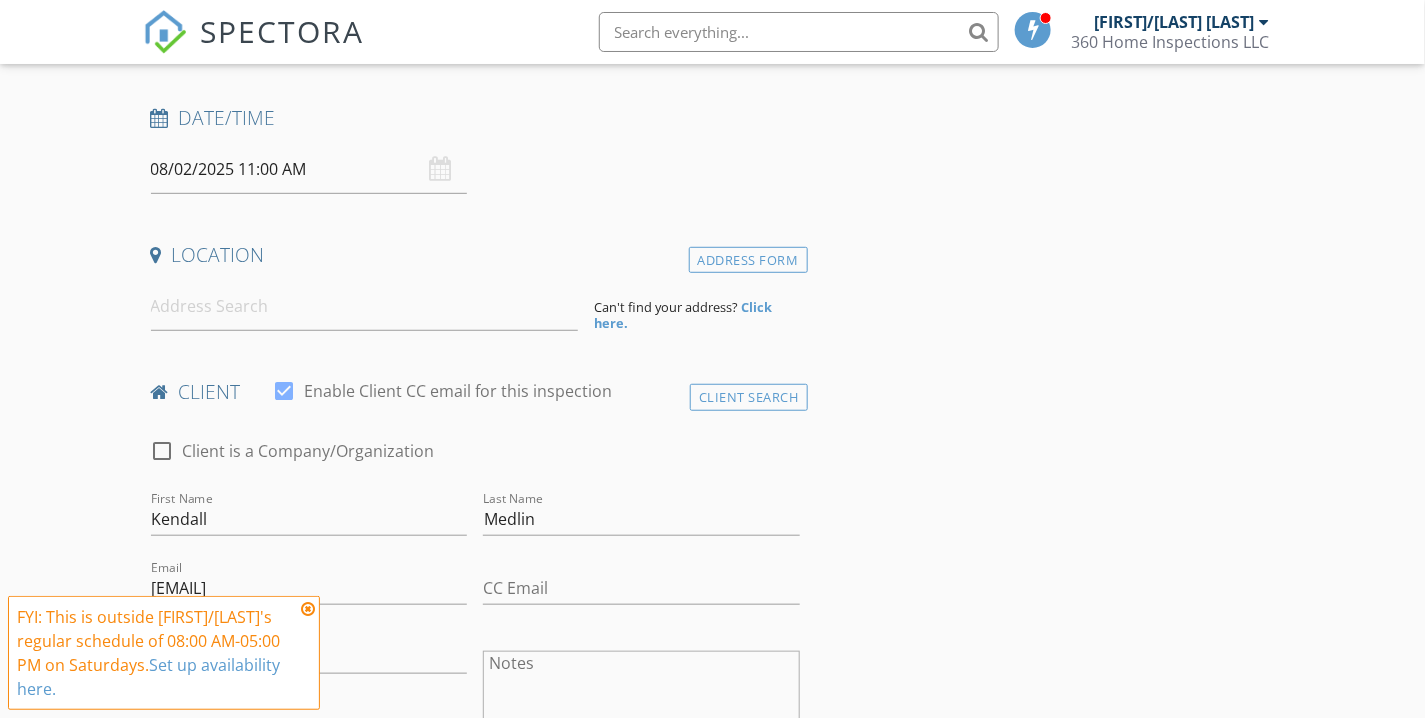 scroll, scrollTop: 333, scrollLeft: 0, axis: vertical 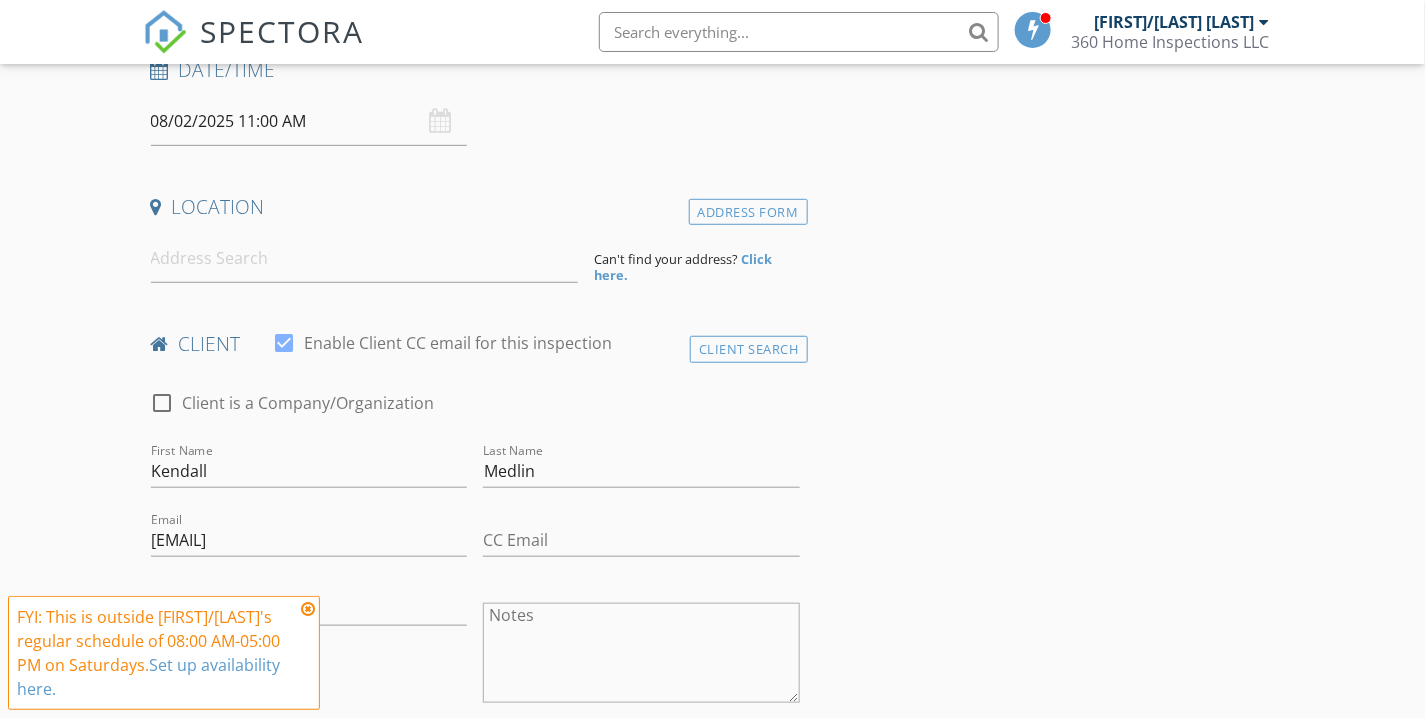 type on "165.0" 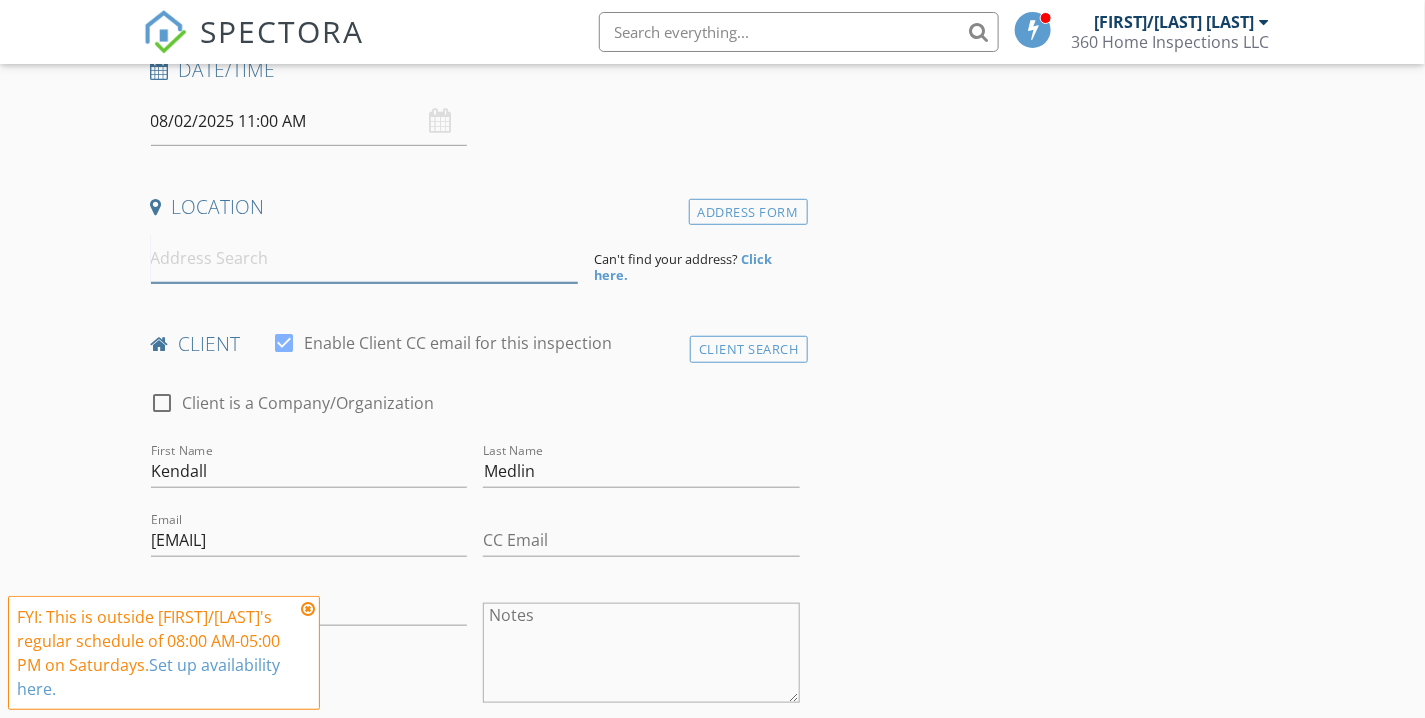 click at bounding box center [364, 258] 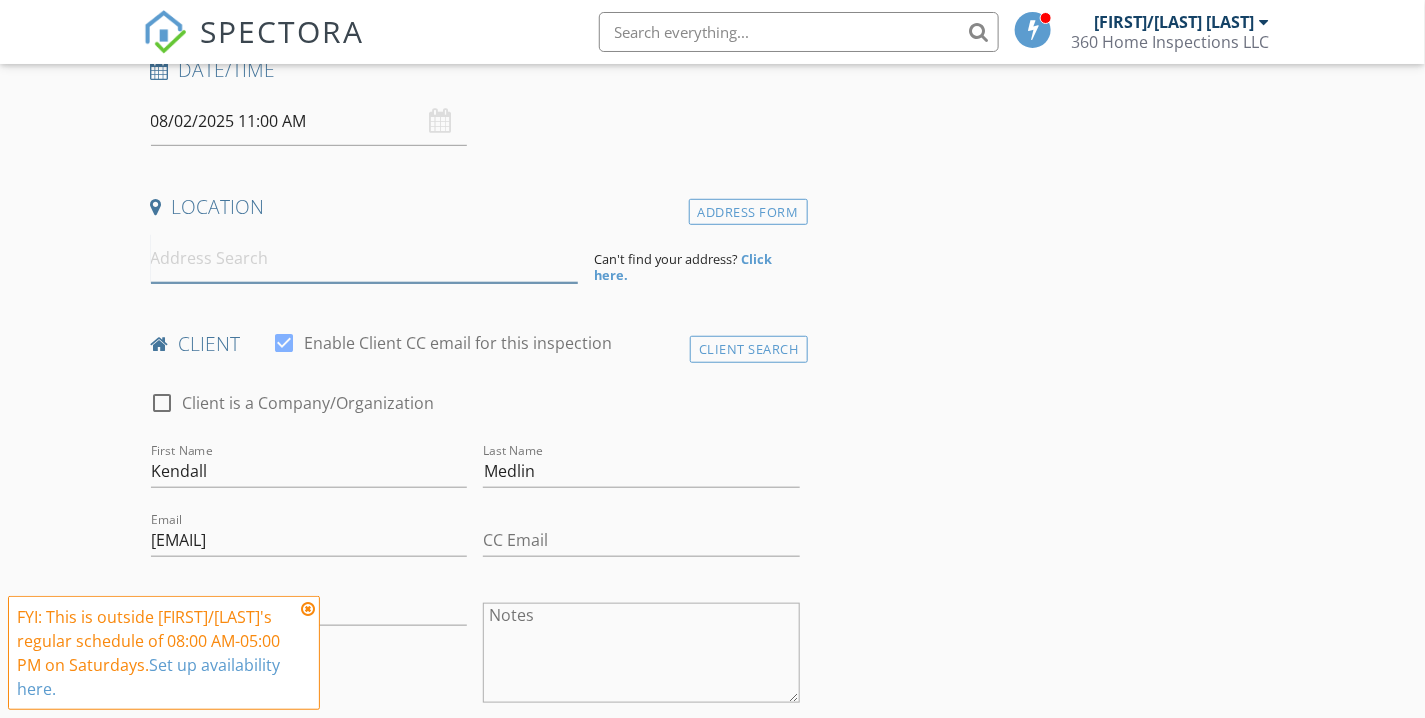 paste on "4317 Shamrock Ave, Baltimore, MD 21206" 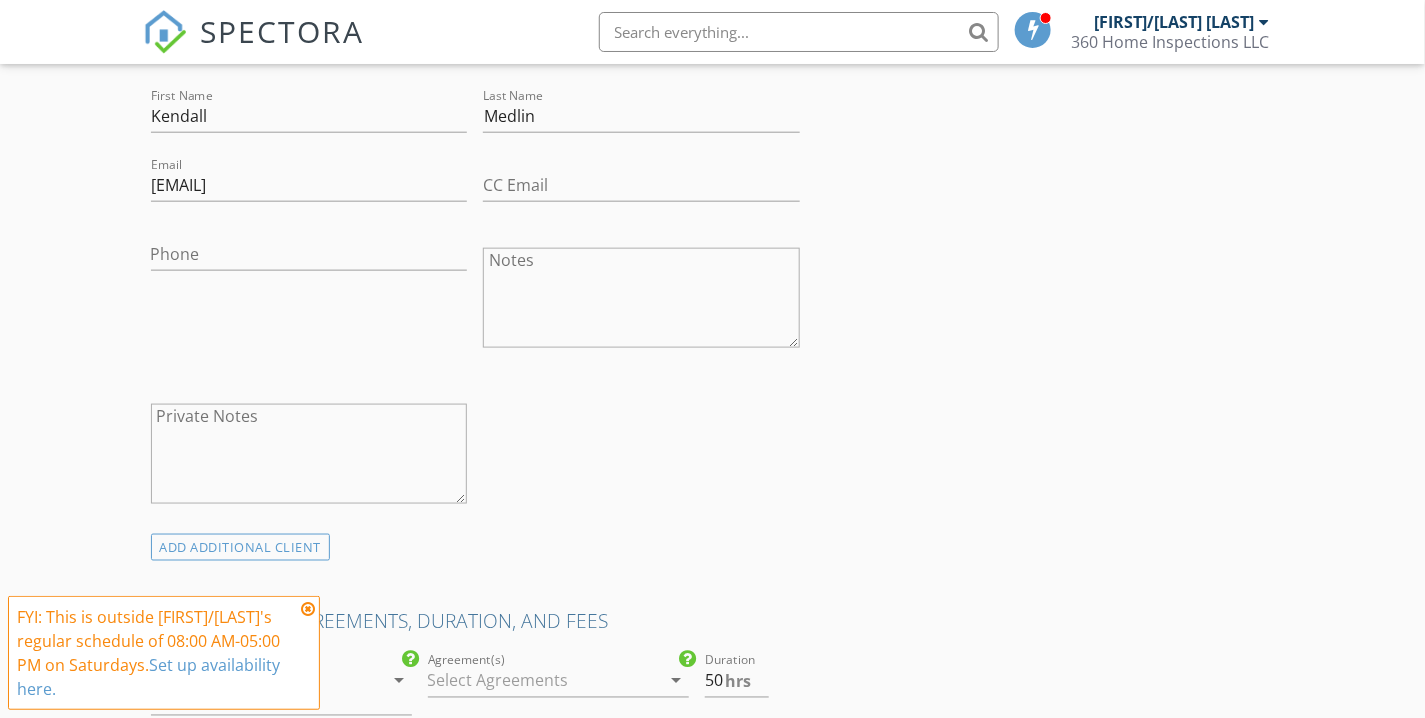 scroll, scrollTop: 888, scrollLeft: 0, axis: vertical 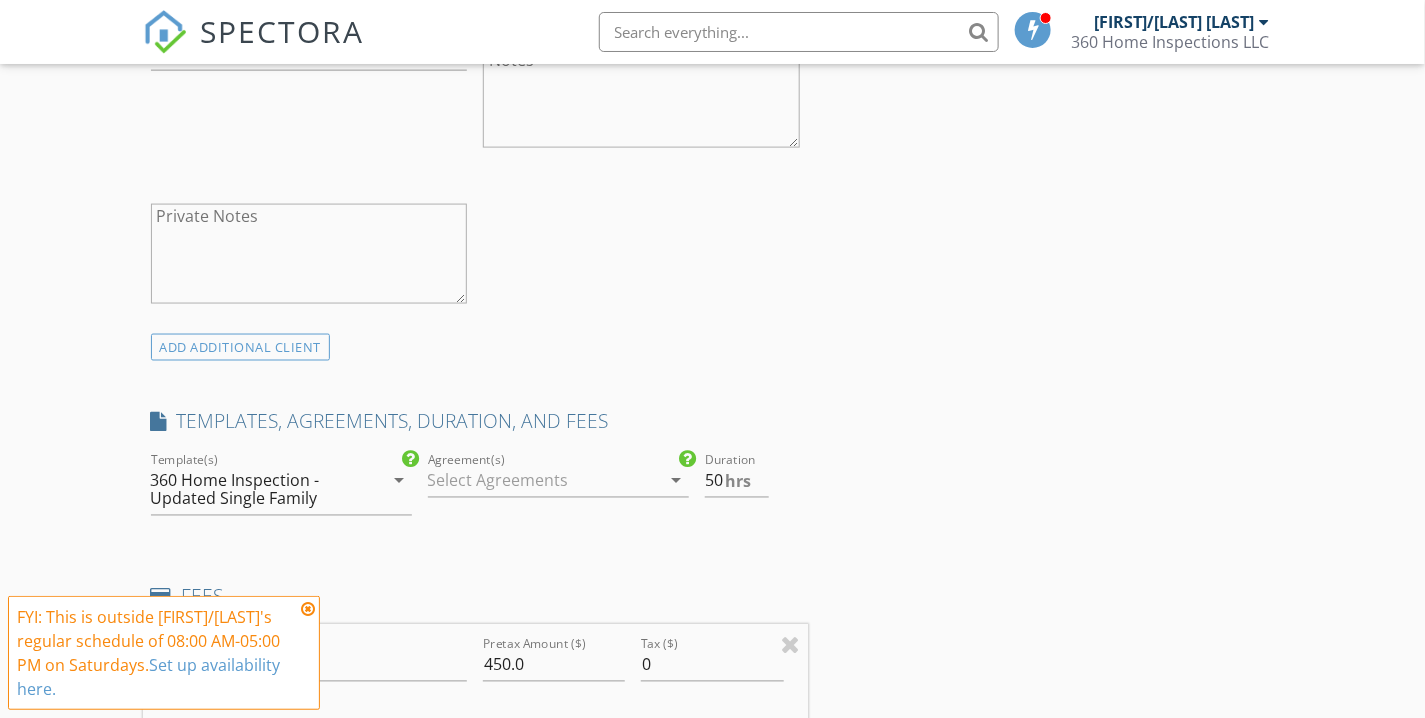 type on "4317 Shamrock Ave, Baltimore, MD 21206" 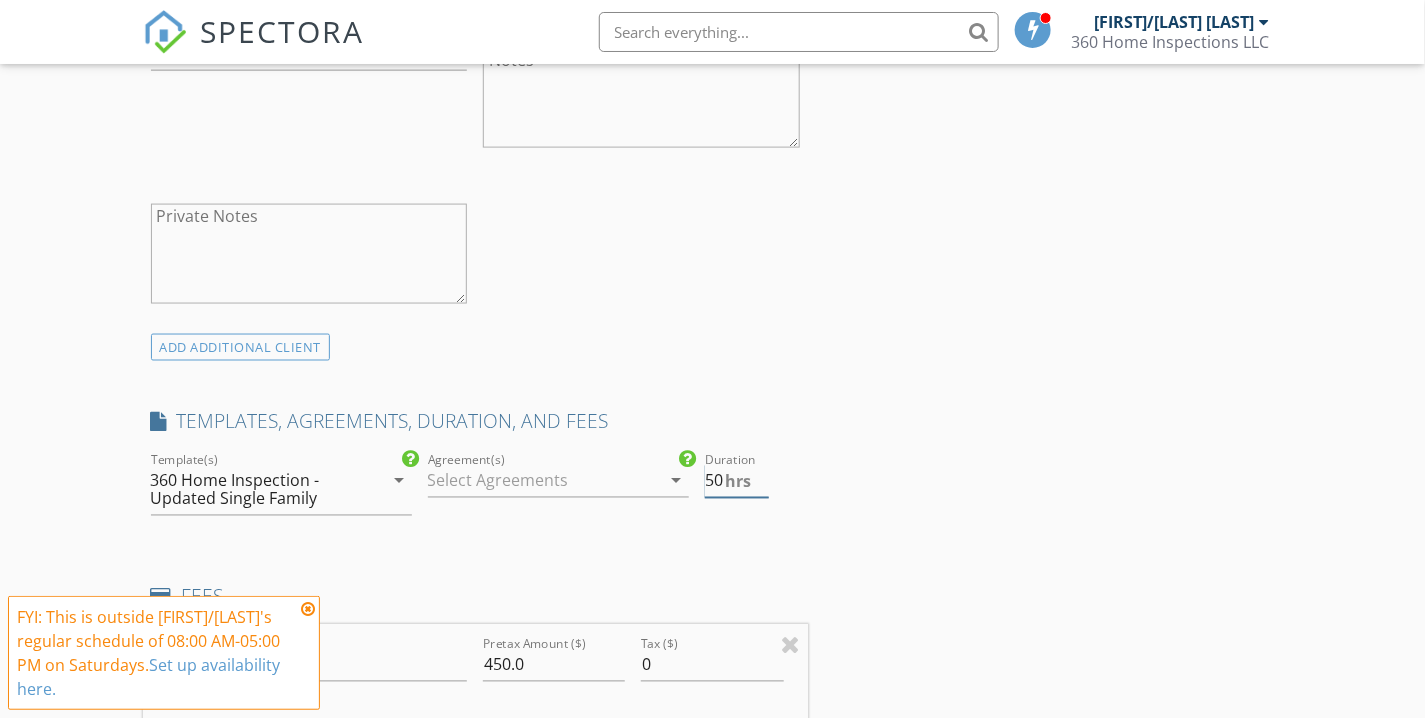 click on "hrs" at bounding box center [738, 482] 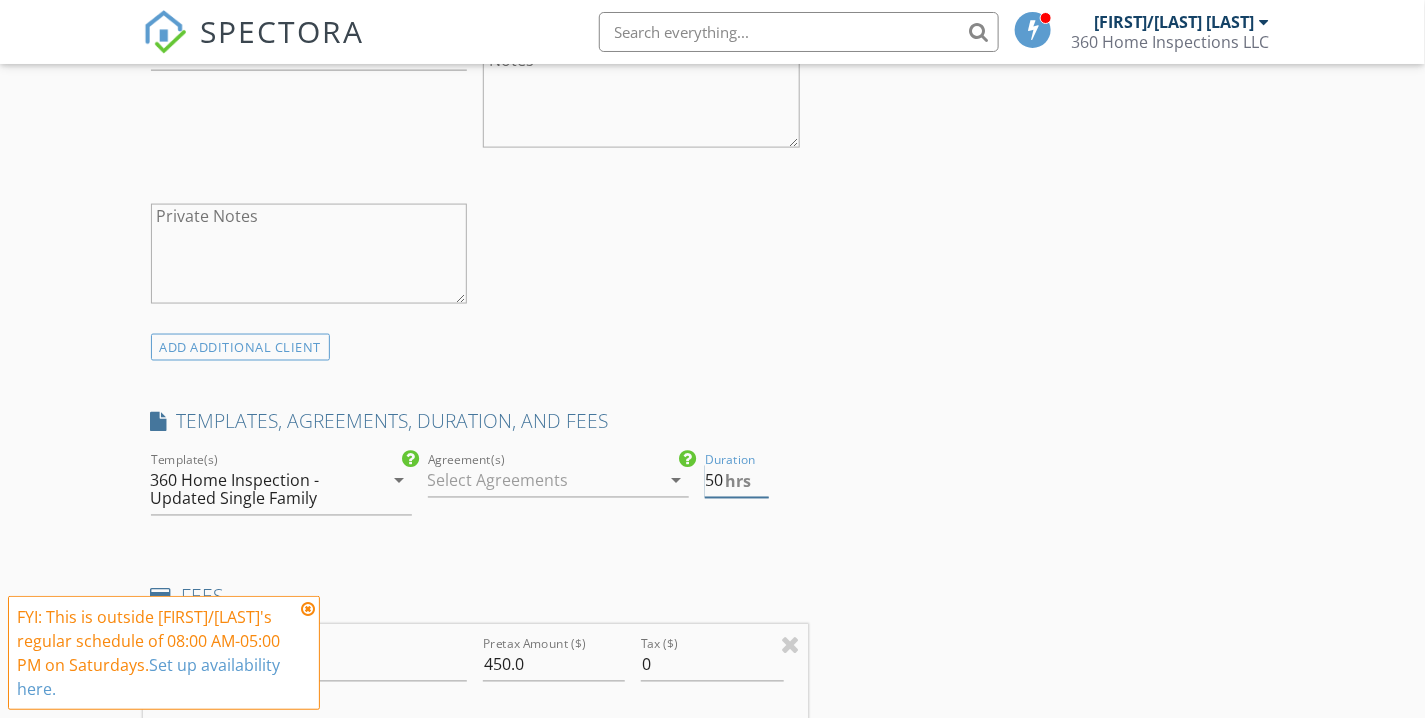 drag, startPoint x: 721, startPoint y: 482, endPoint x: 674, endPoint y: 484, distance: 47.042534 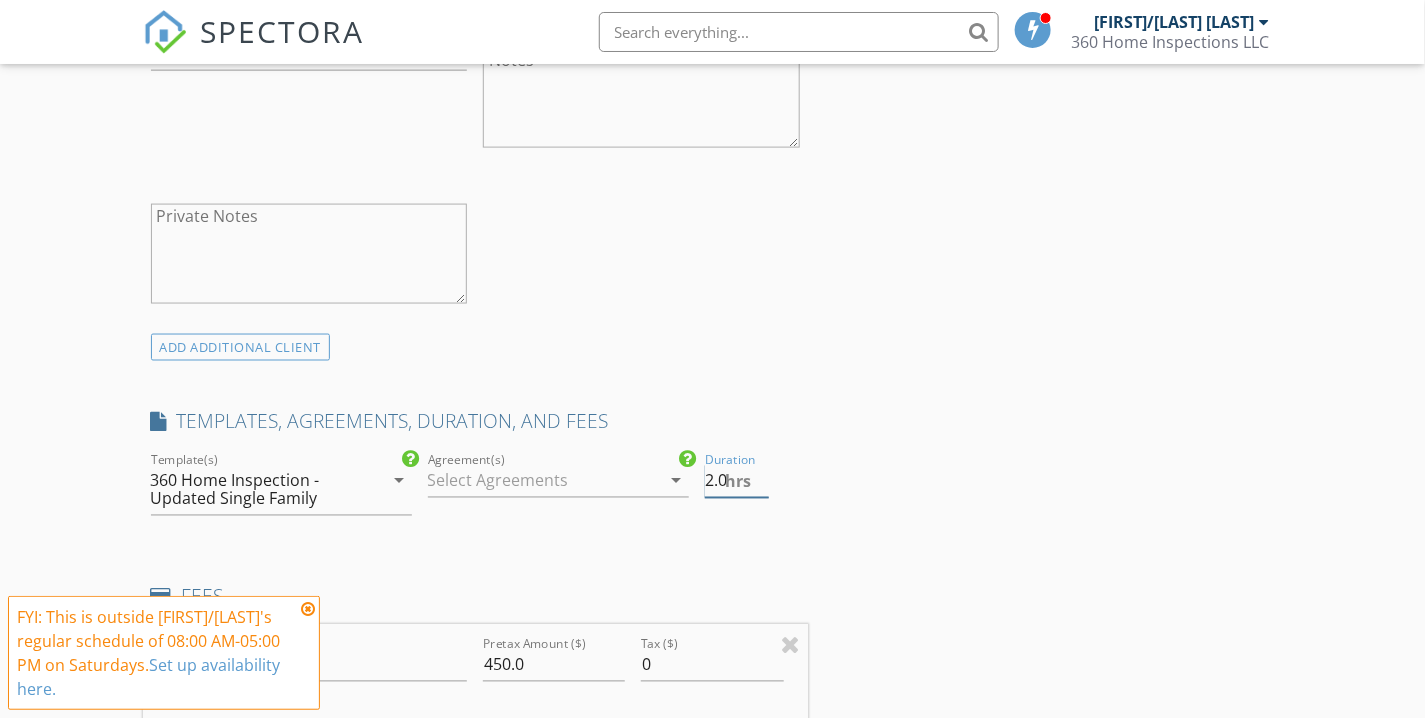 type on "2.0" 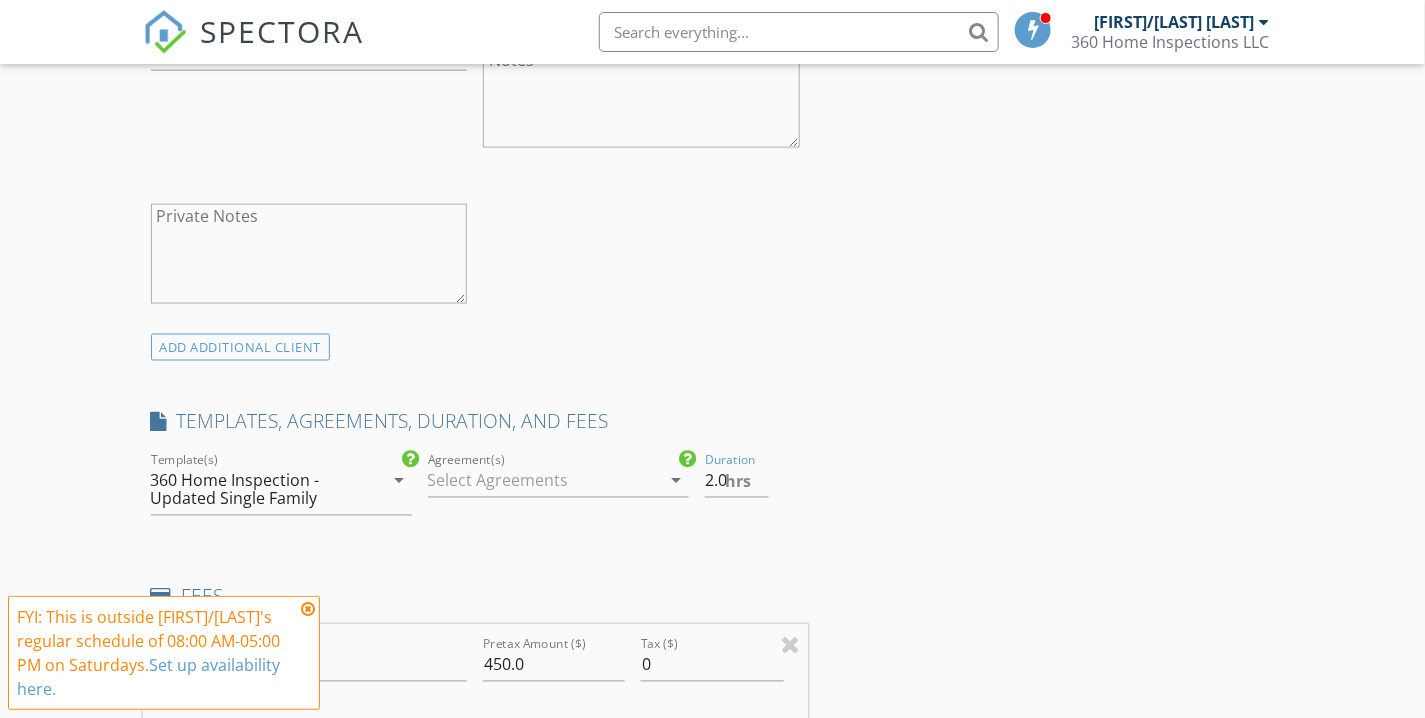 click on "INSPECTOR(S)
check_box   Patrick/Natasha Hammond   PRIMARY   Patrick/Natasha Hammond arrow_drop_down   check_box_outline_blank Patrick/Natasha Hammond specifically requested
Date/Time
08/02/2025 11:00 AM
Location
Address Form   4317 Shamrock Ave, Baltimore, MD 21206     Can't find your address?   Click here.
client
check_box Enable Client CC email for this inspection   Client Search     check_box_outline_blank Client is a Company/Organization     First Name Kendall   Last Name Medlin   Email kendall5medlin@gmail.com   CC Email   Phone           Notes   Private Notes
ADD ADDITIONAL client
SERVICES
check_box   Radon   48 HR Test canisters check_box_outline_blank   Sewer Scan   check_box_outline_blank   Town Home Inspection Package   Home Inspection + Radon + Sewer Scan" at bounding box center [713, 1033] 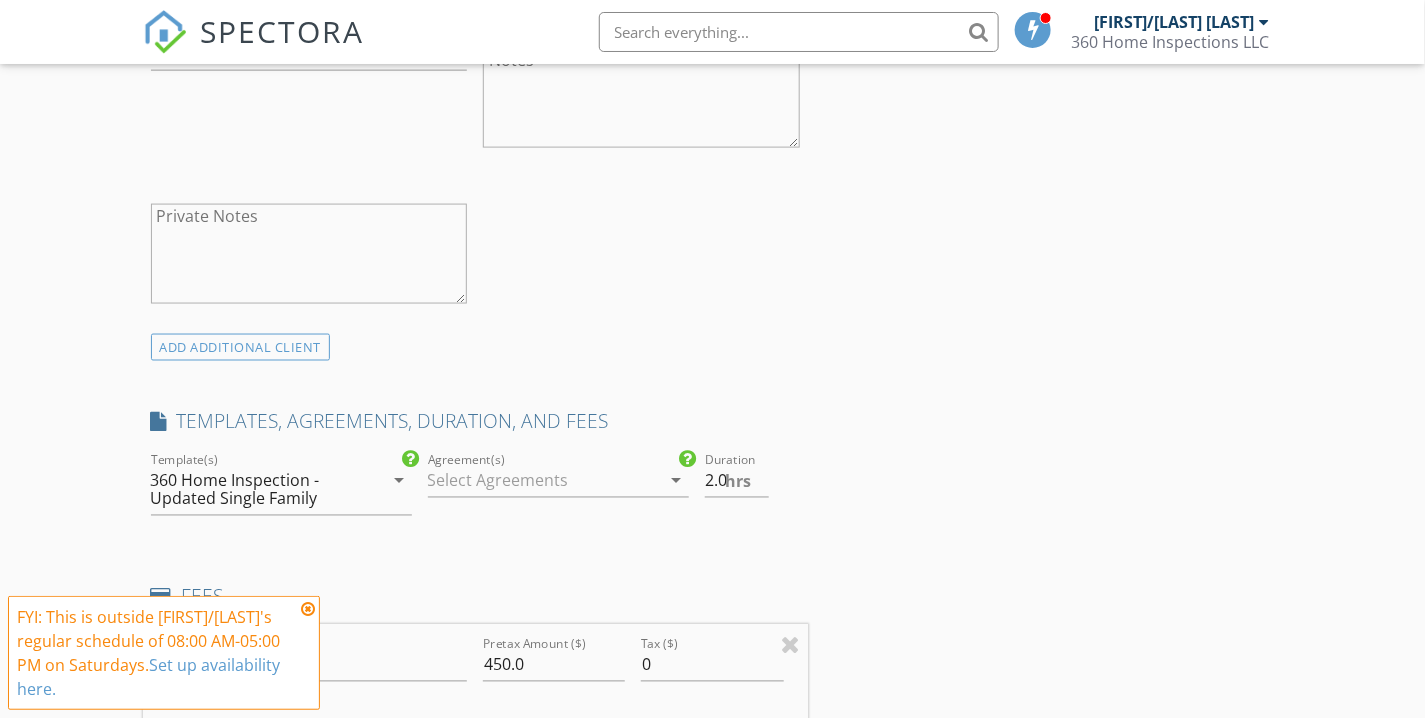 click at bounding box center [544, 481] 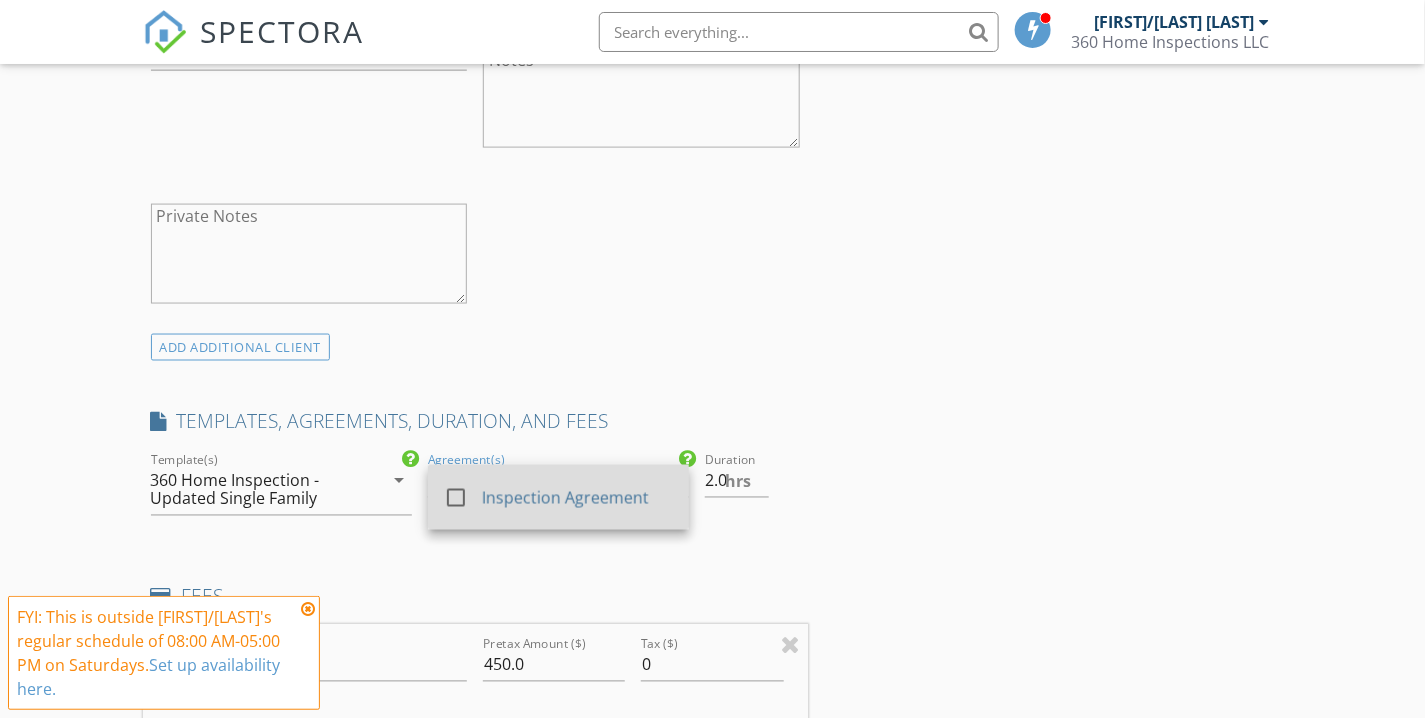 click on "Inspection Agreement" at bounding box center [577, 498] 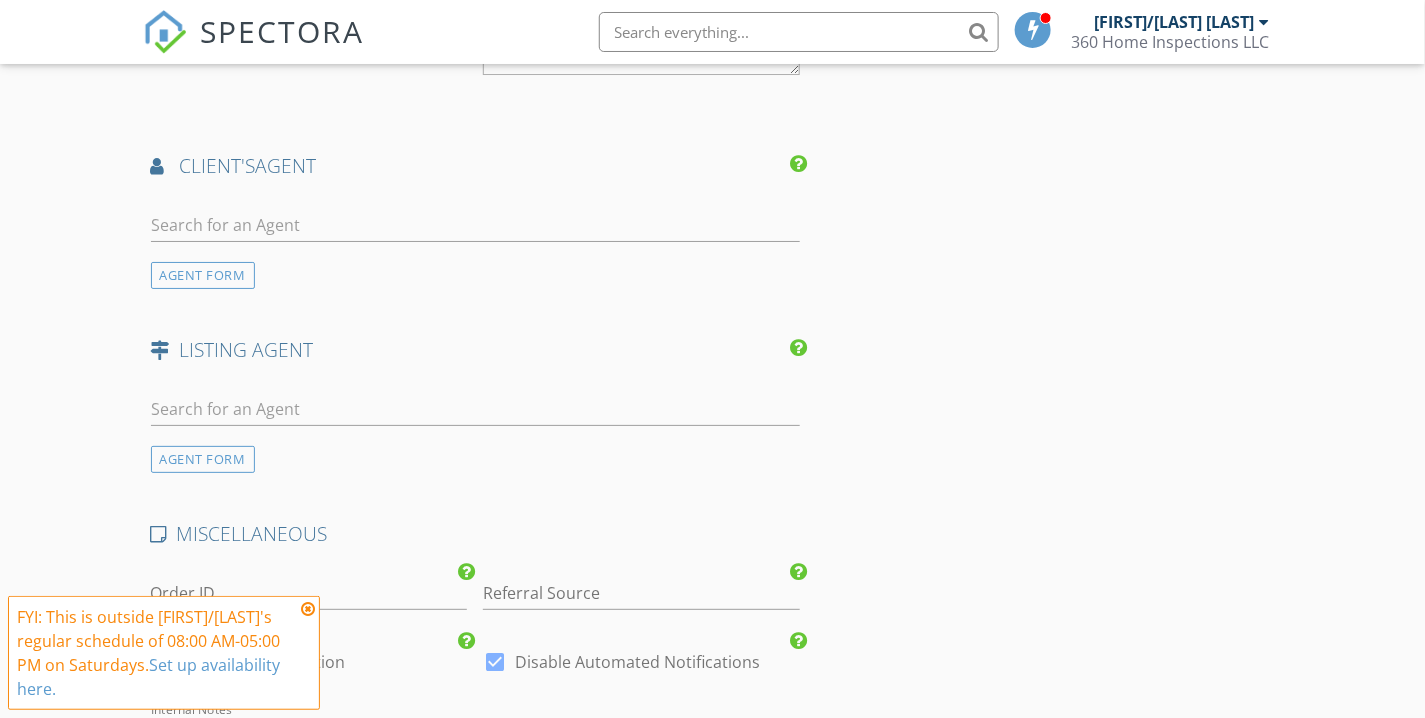 scroll, scrollTop: 2777, scrollLeft: 0, axis: vertical 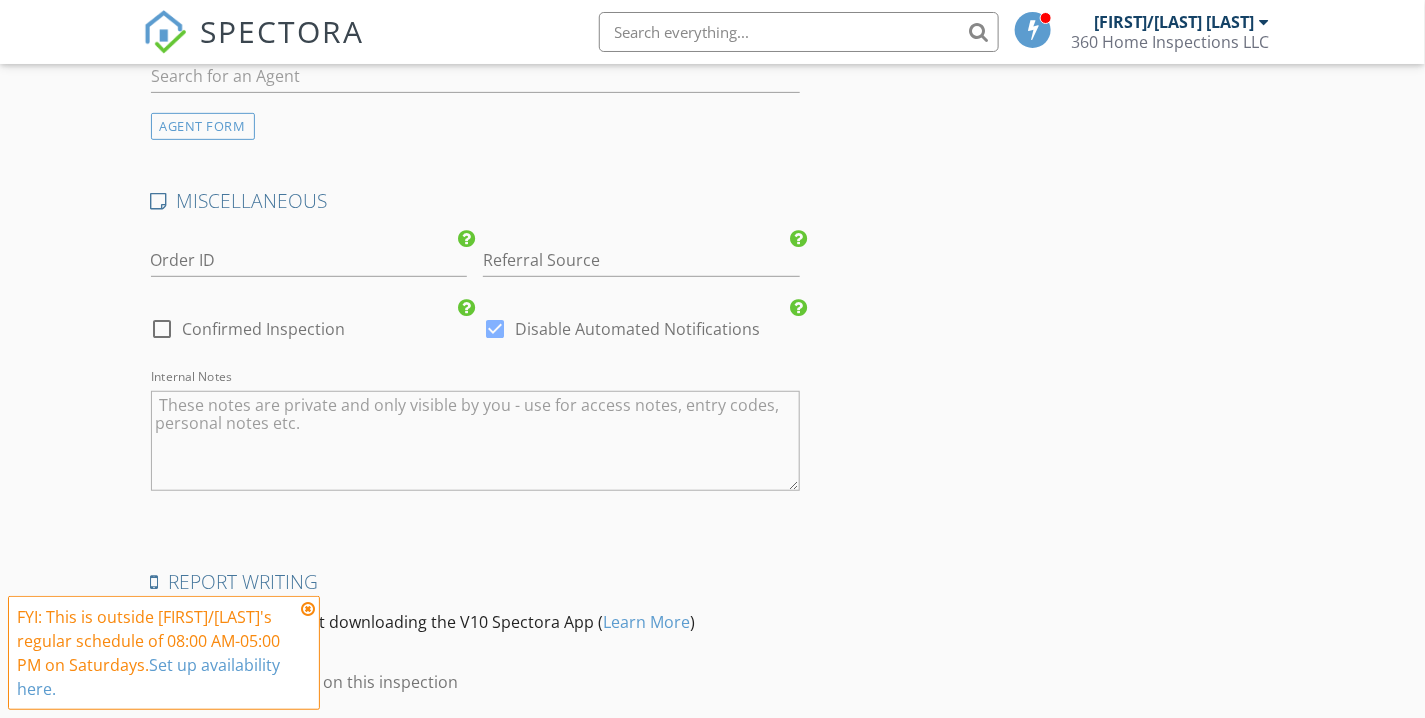 click at bounding box center [163, 329] 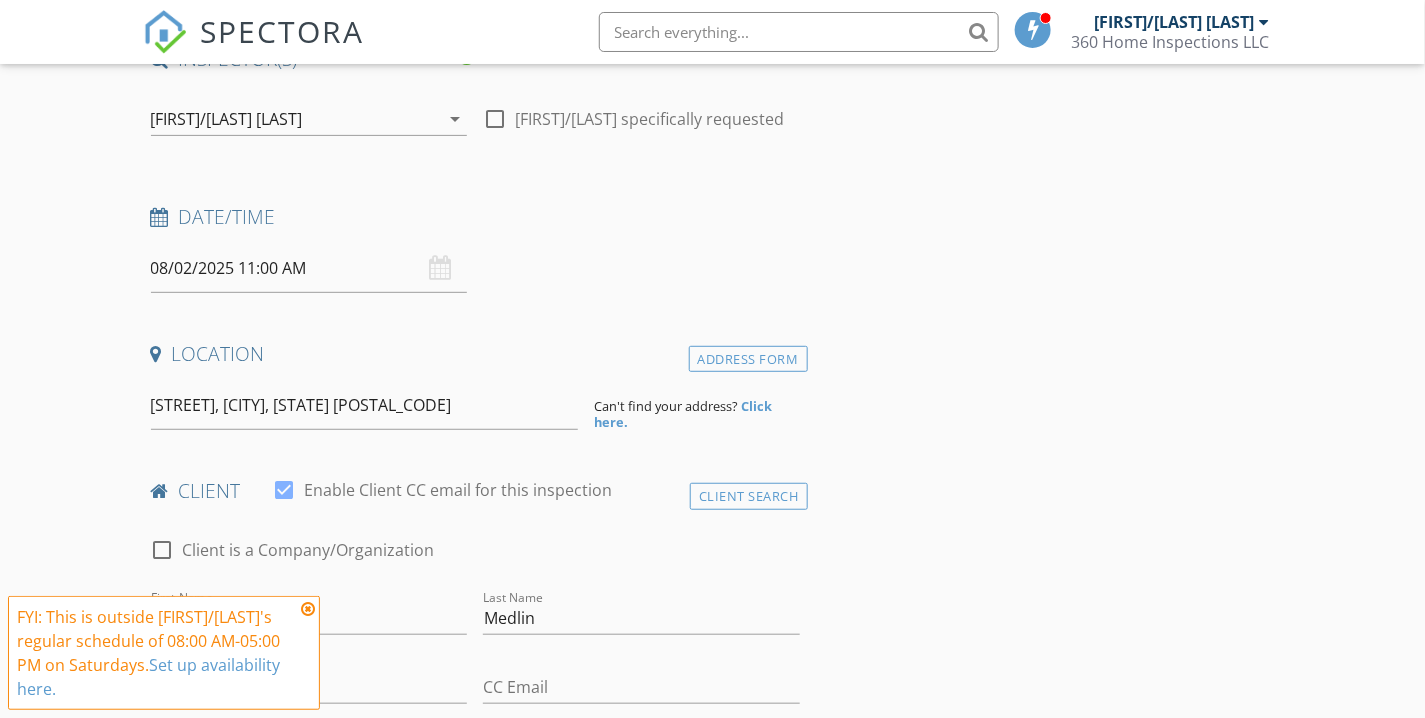 scroll, scrollTop: 222, scrollLeft: 0, axis: vertical 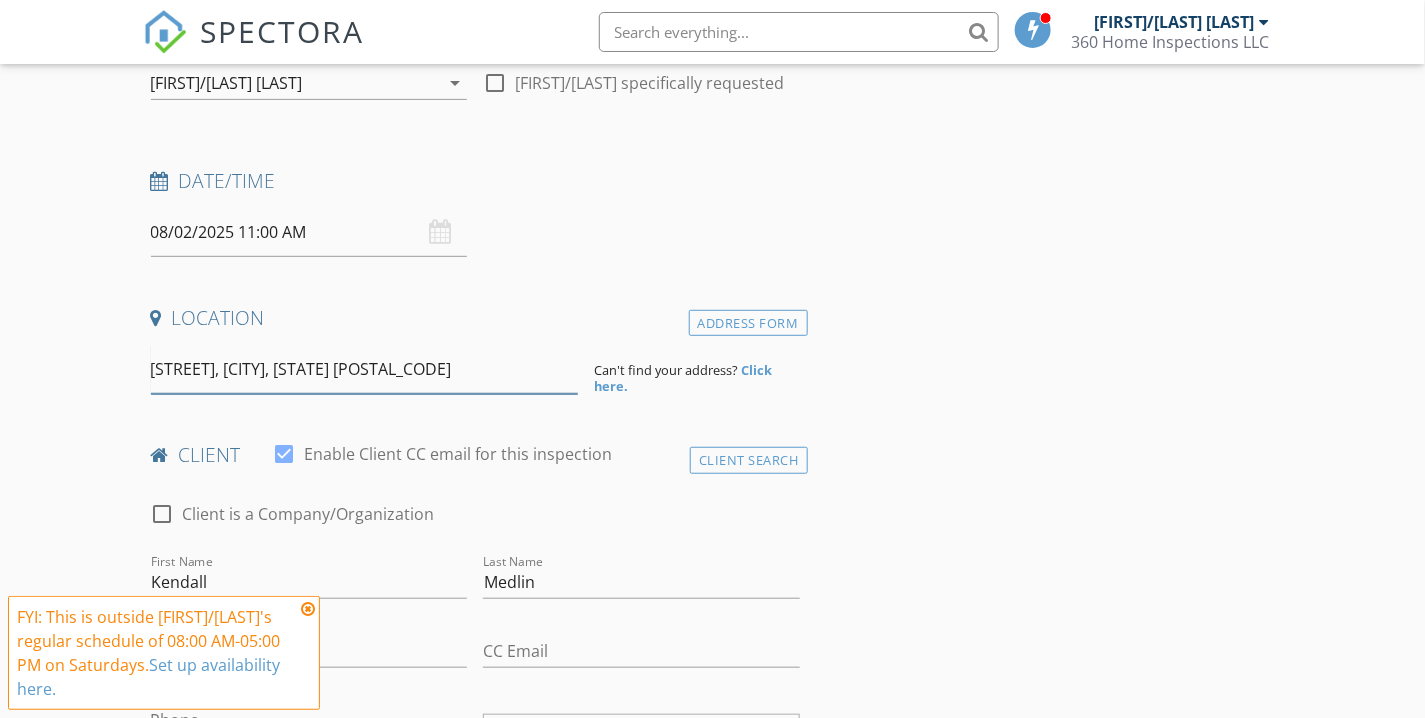 click on "4317 Shamrock Ave, Baltimore, MD 21206" at bounding box center [364, 369] 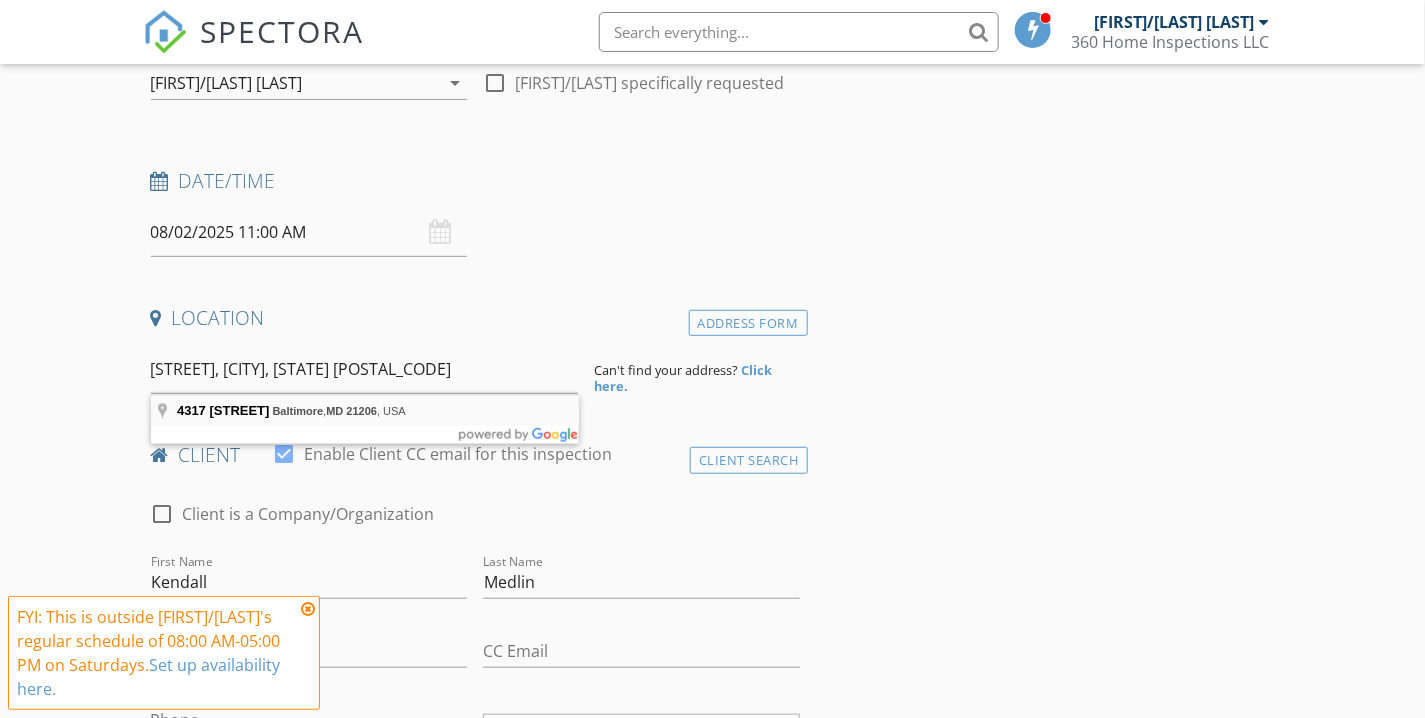 type on "4317 Shamrock Ave, Baltimore, MD 21206, USA" 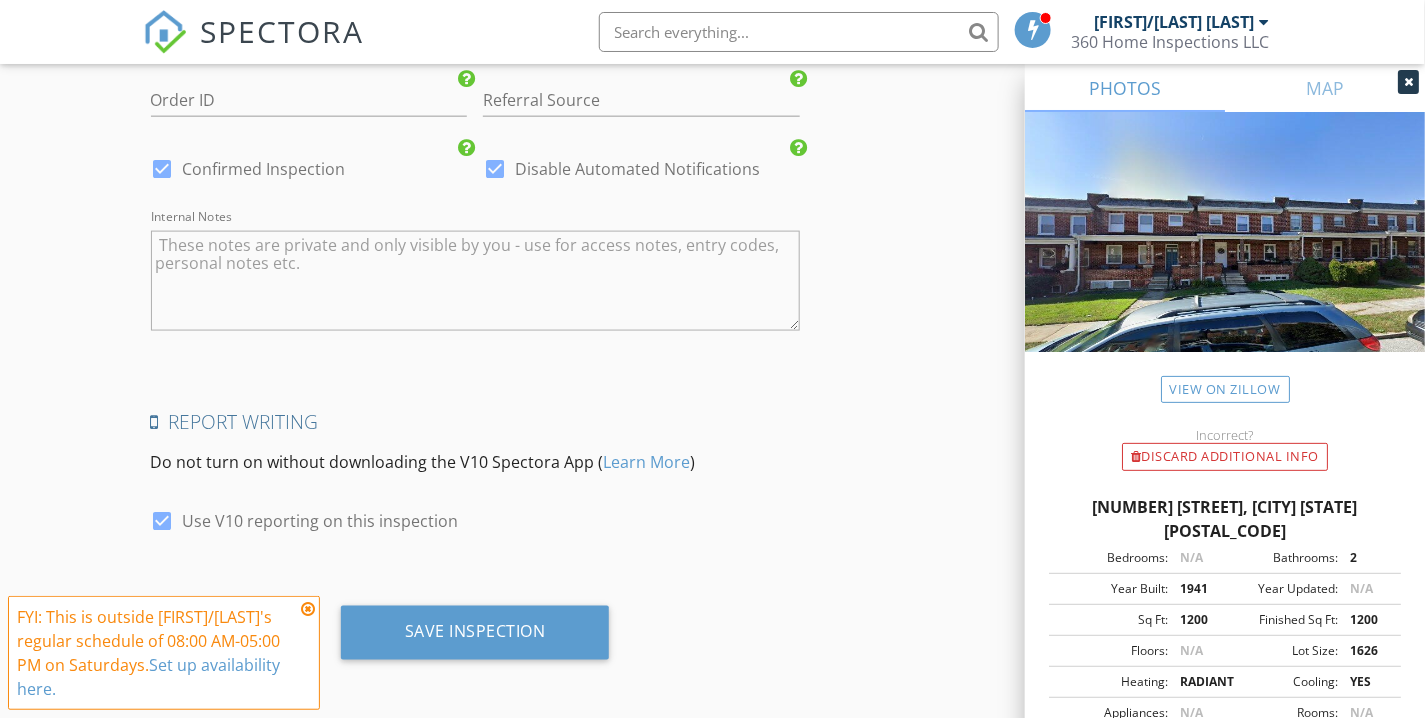 scroll, scrollTop: 3368, scrollLeft: 0, axis: vertical 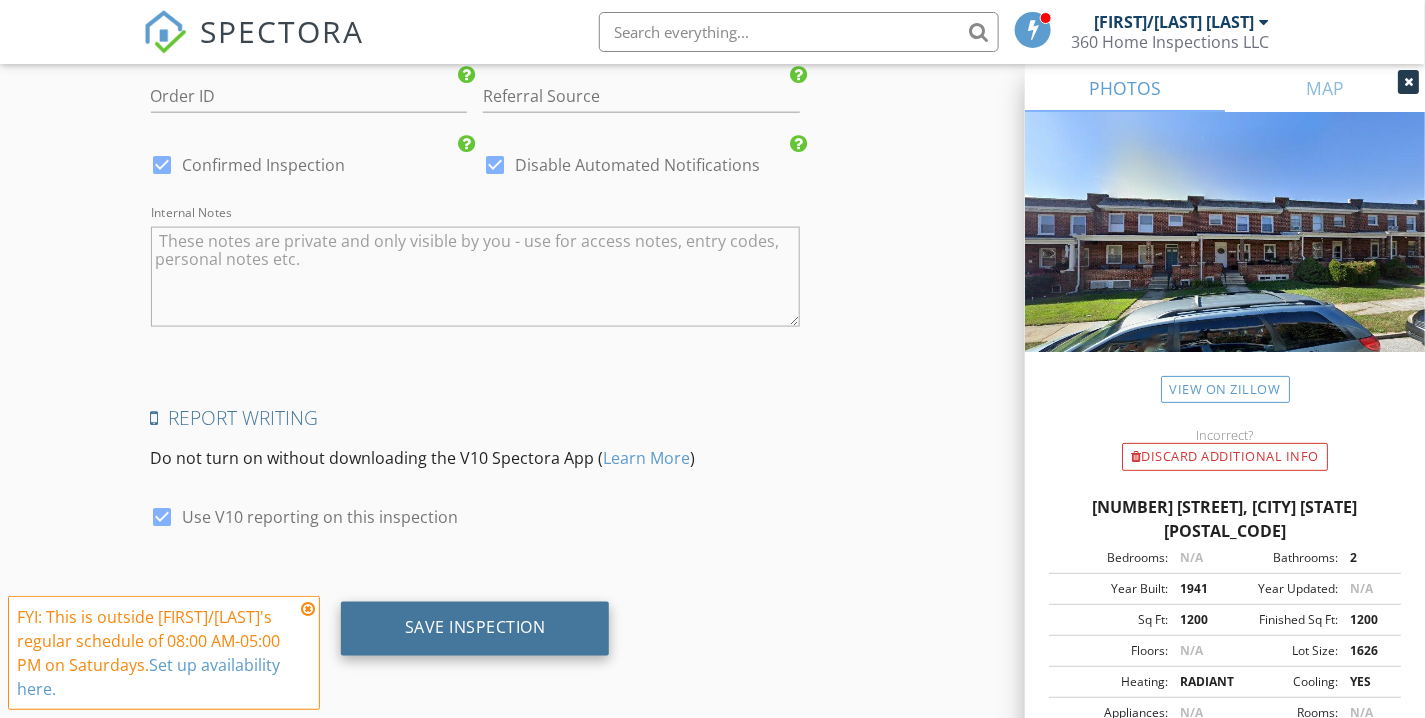 click on "Save Inspection" at bounding box center (475, 629) 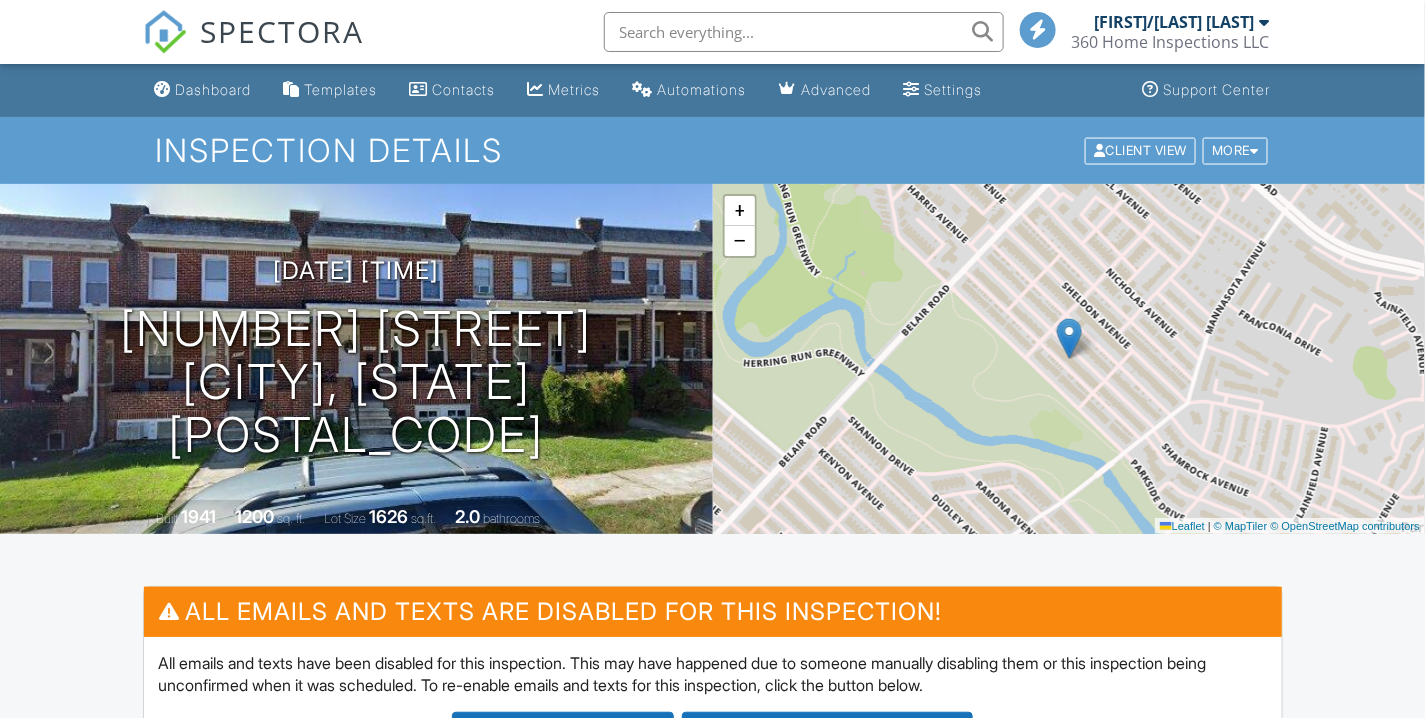 scroll, scrollTop: 666, scrollLeft: 0, axis: vertical 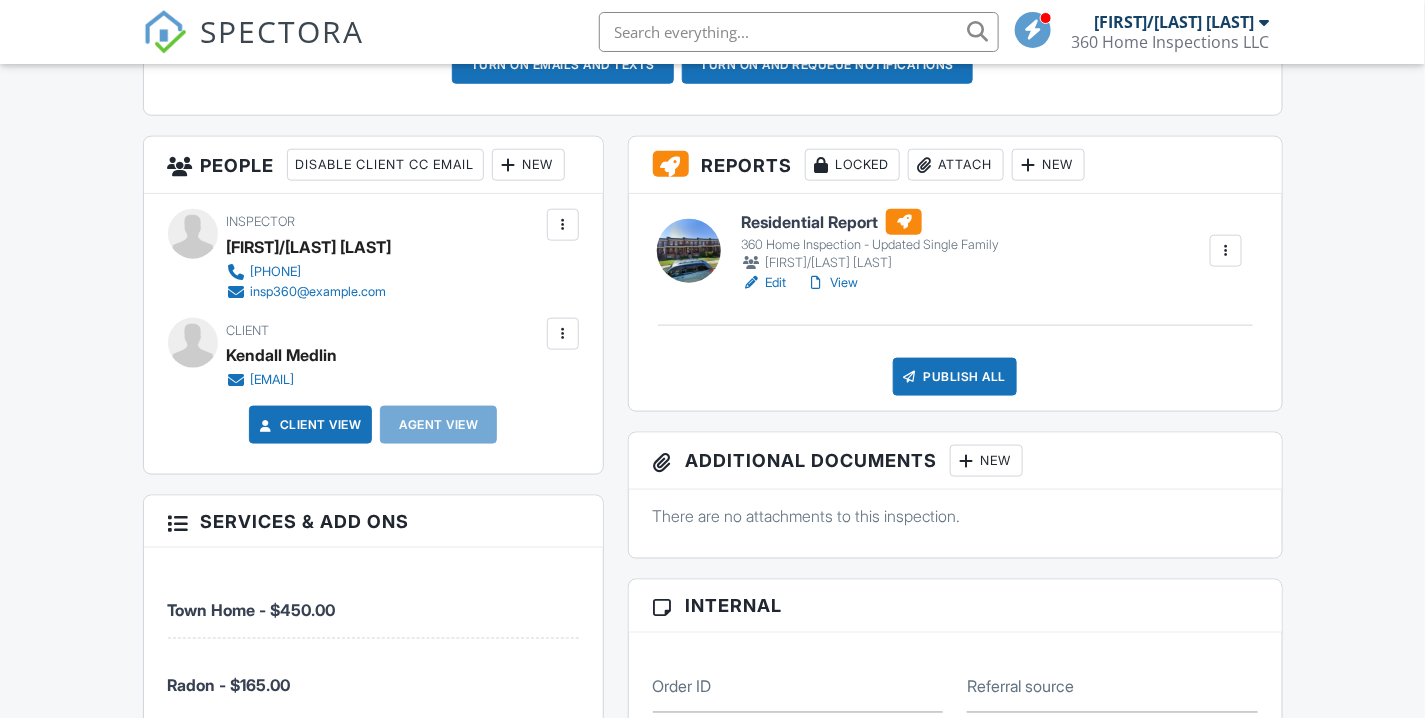 click on "New" at bounding box center (528, 165) 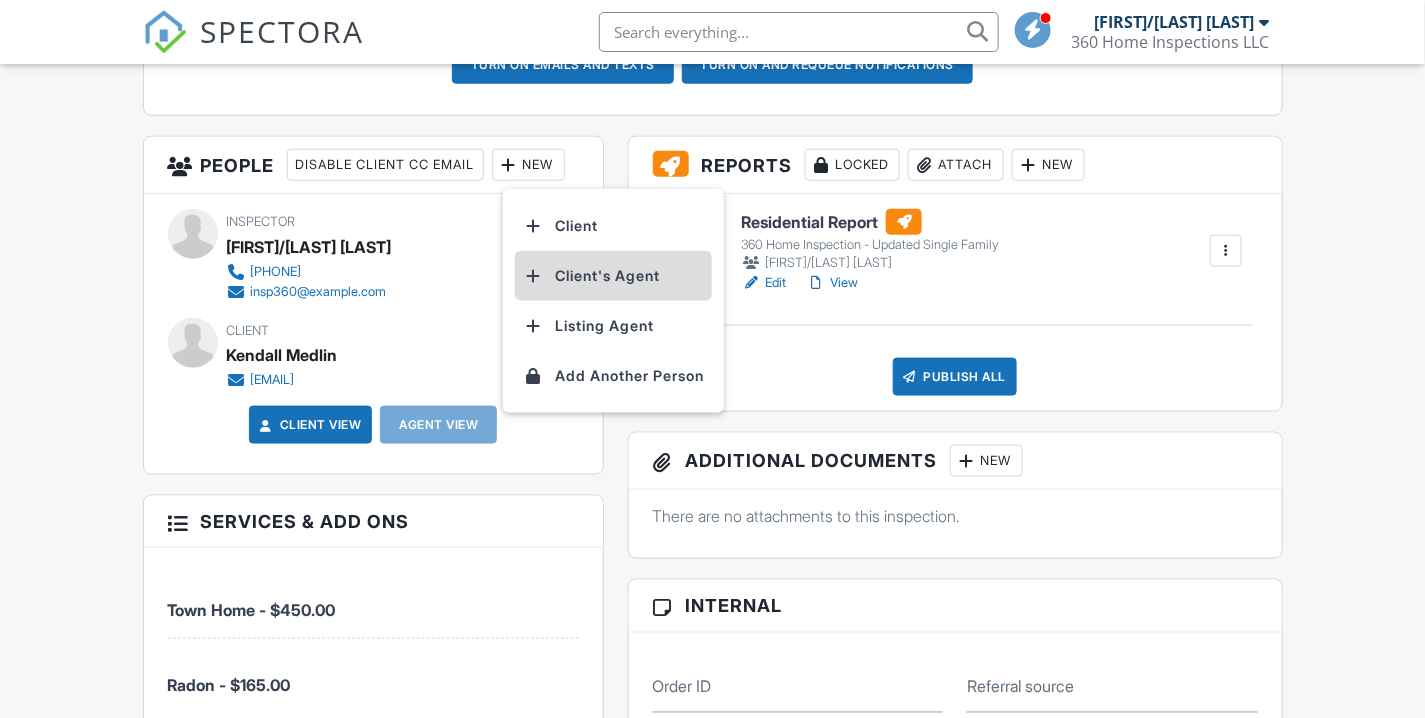 click on "Client's Agent" at bounding box center [613, 276] 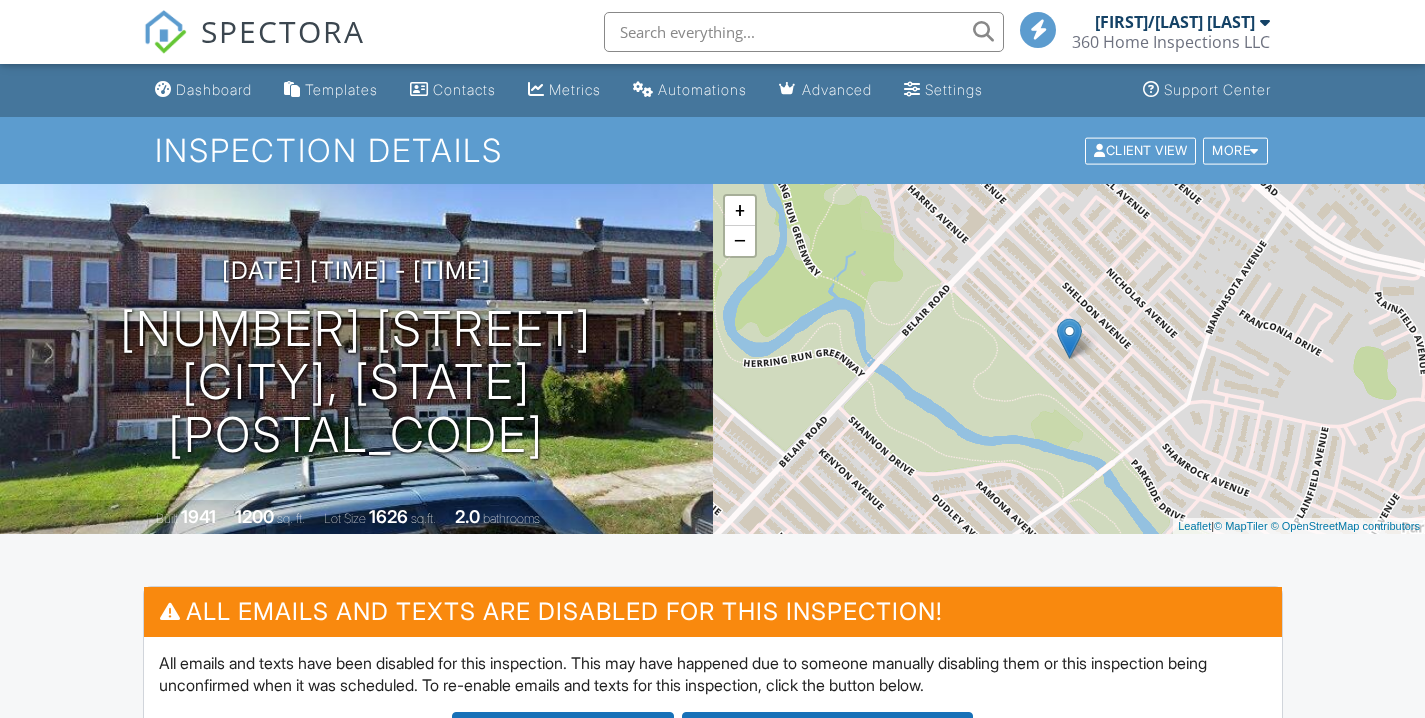 scroll, scrollTop: 1077, scrollLeft: 0, axis: vertical 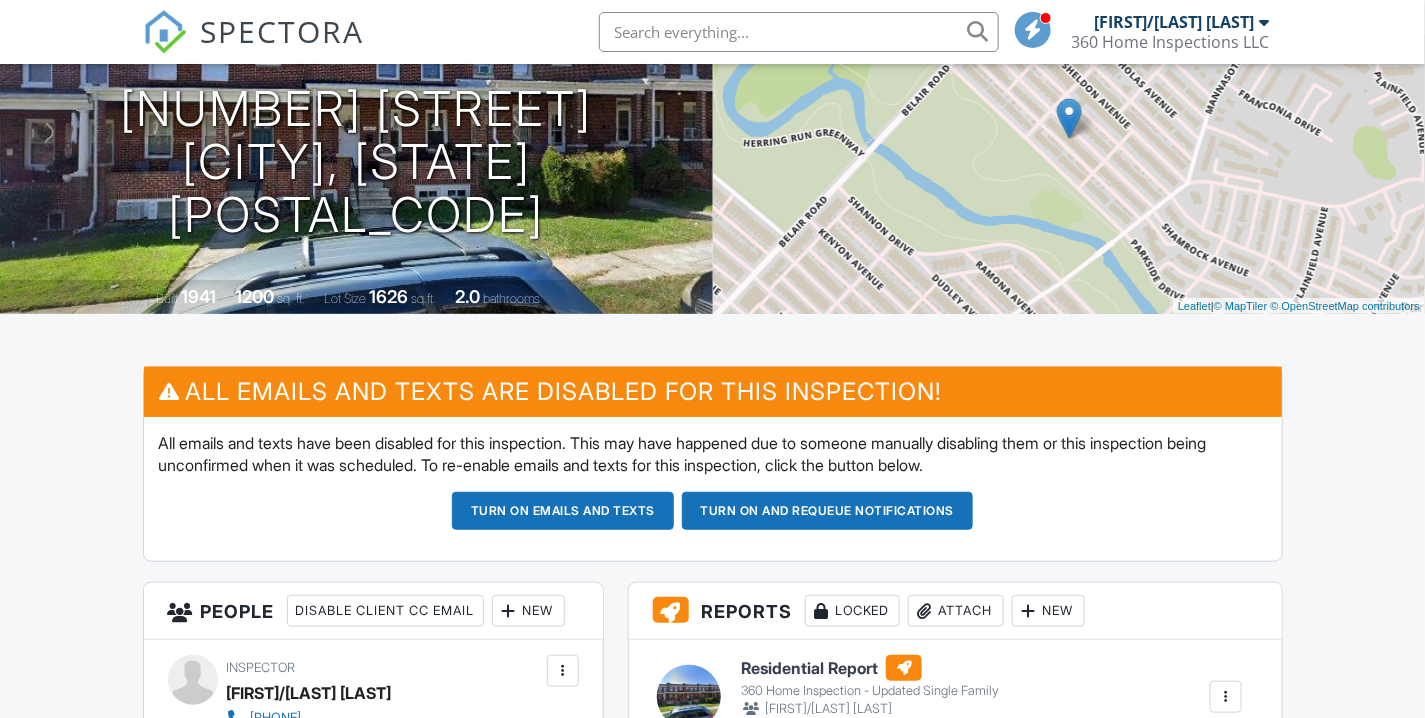 click on "Turn on emails and texts" at bounding box center (563, 511) 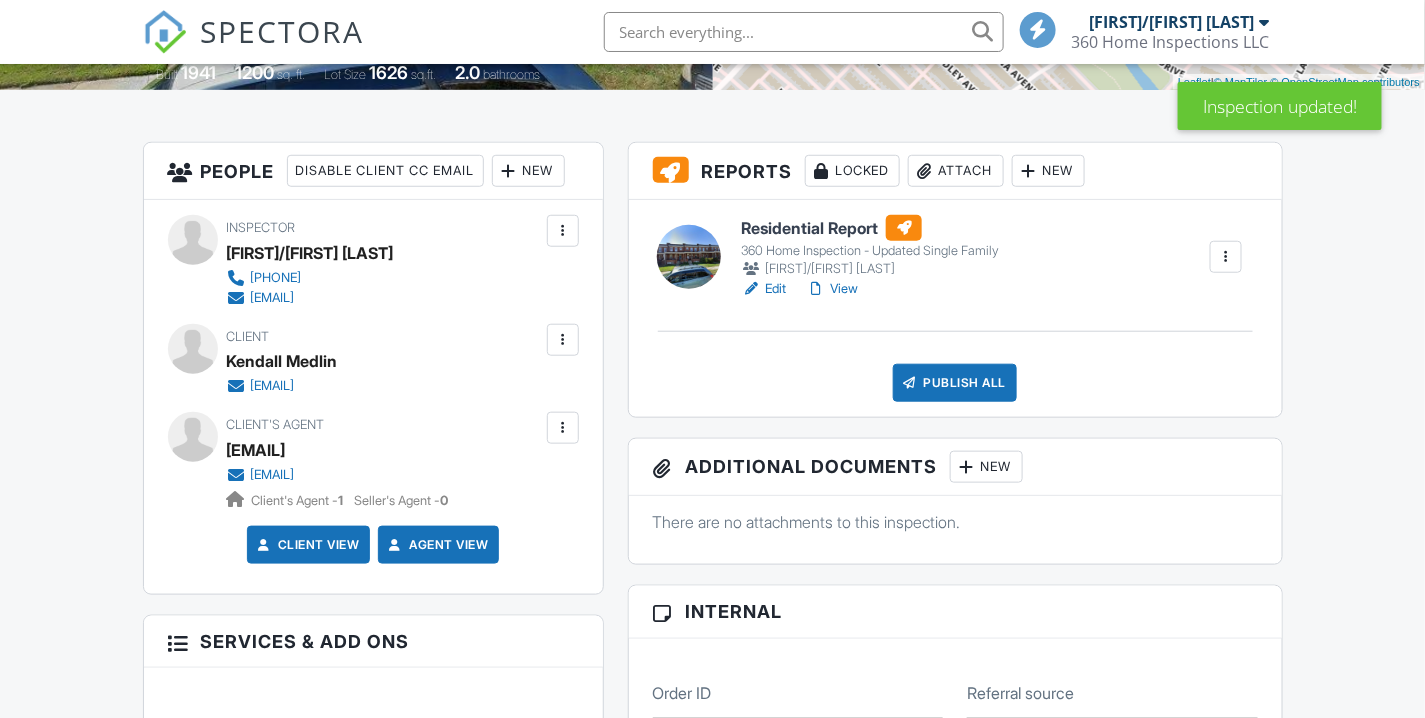 scroll, scrollTop: 0, scrollLeft: 0, axis: both 